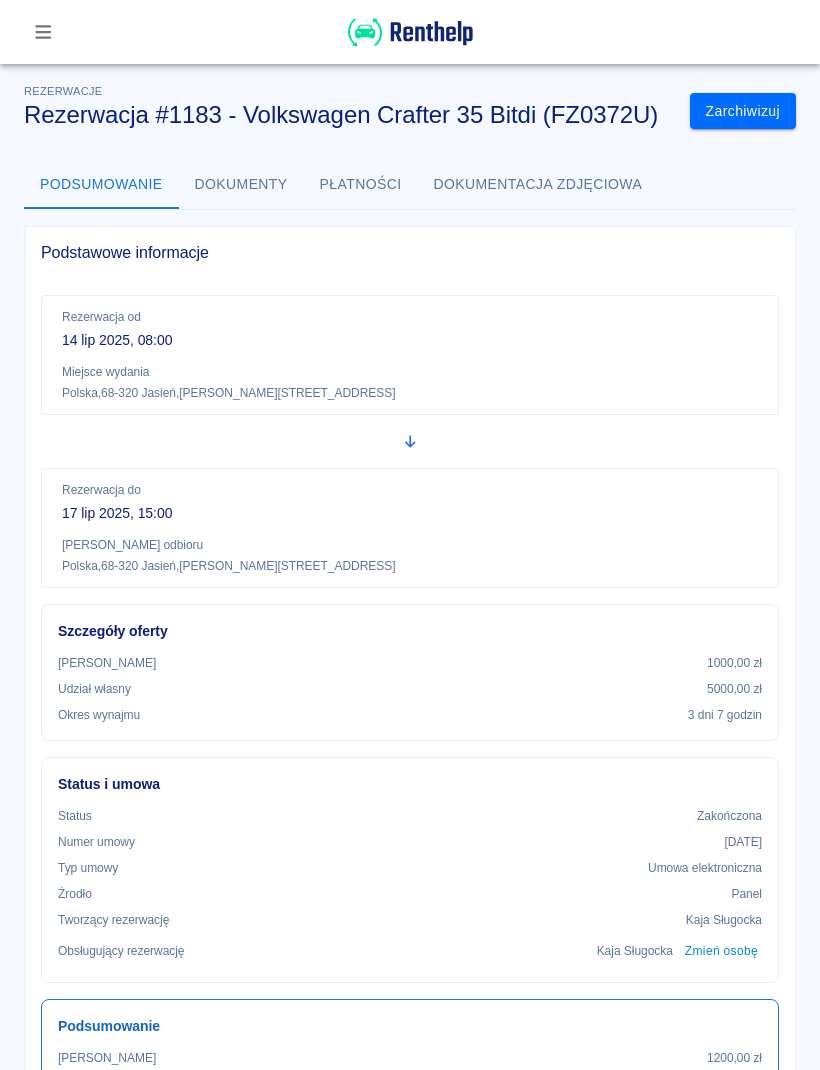 scroll, scrollTop: 0, scrollLeft: 0, axis: both 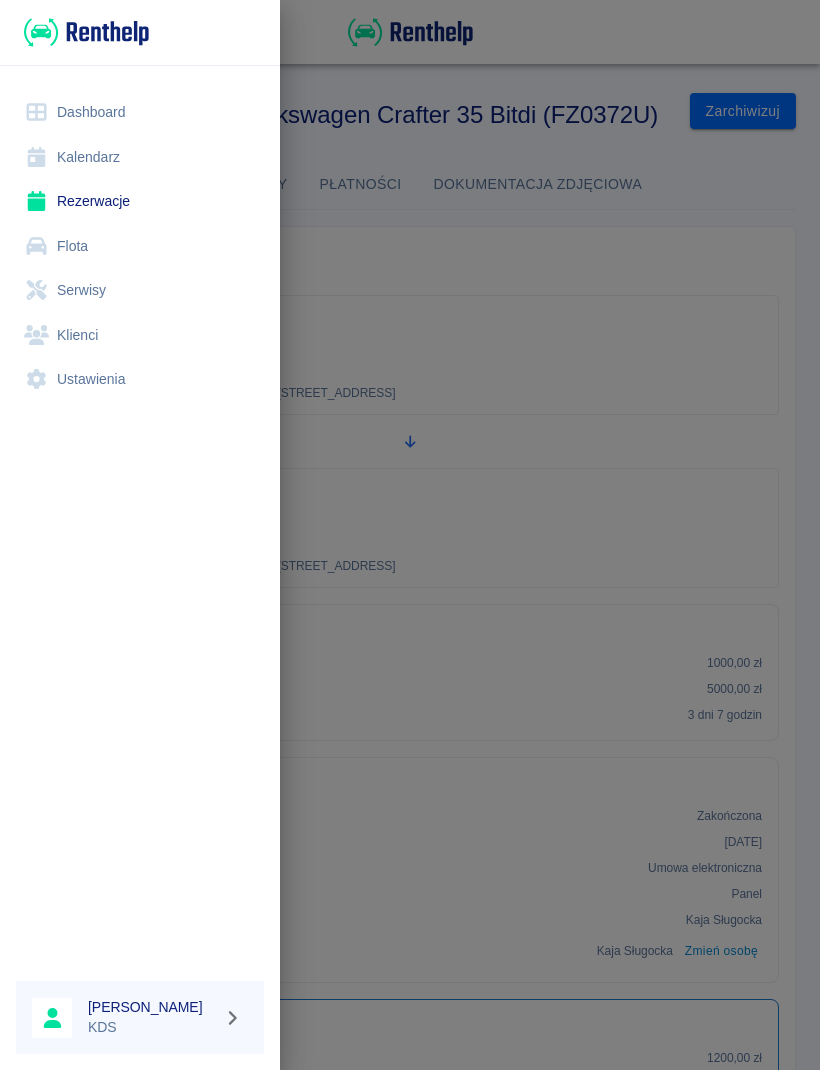 click on "Rezerwacje" at bounding box center [140, 201] 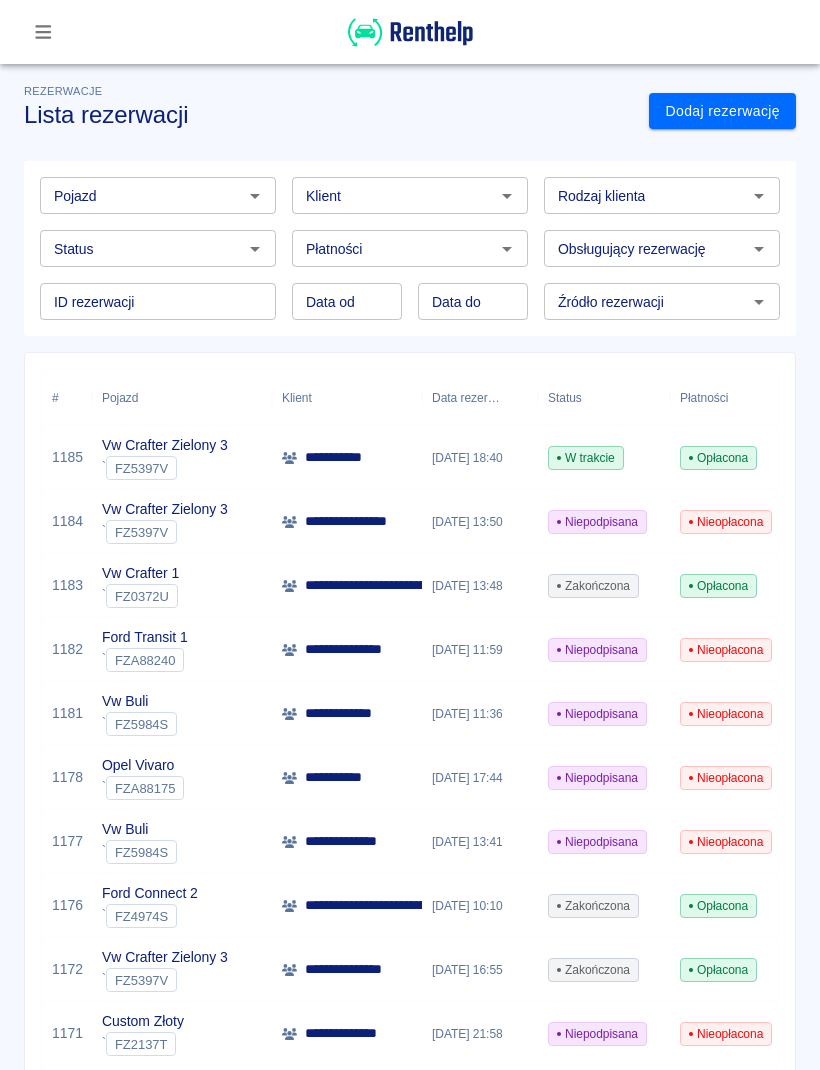 click 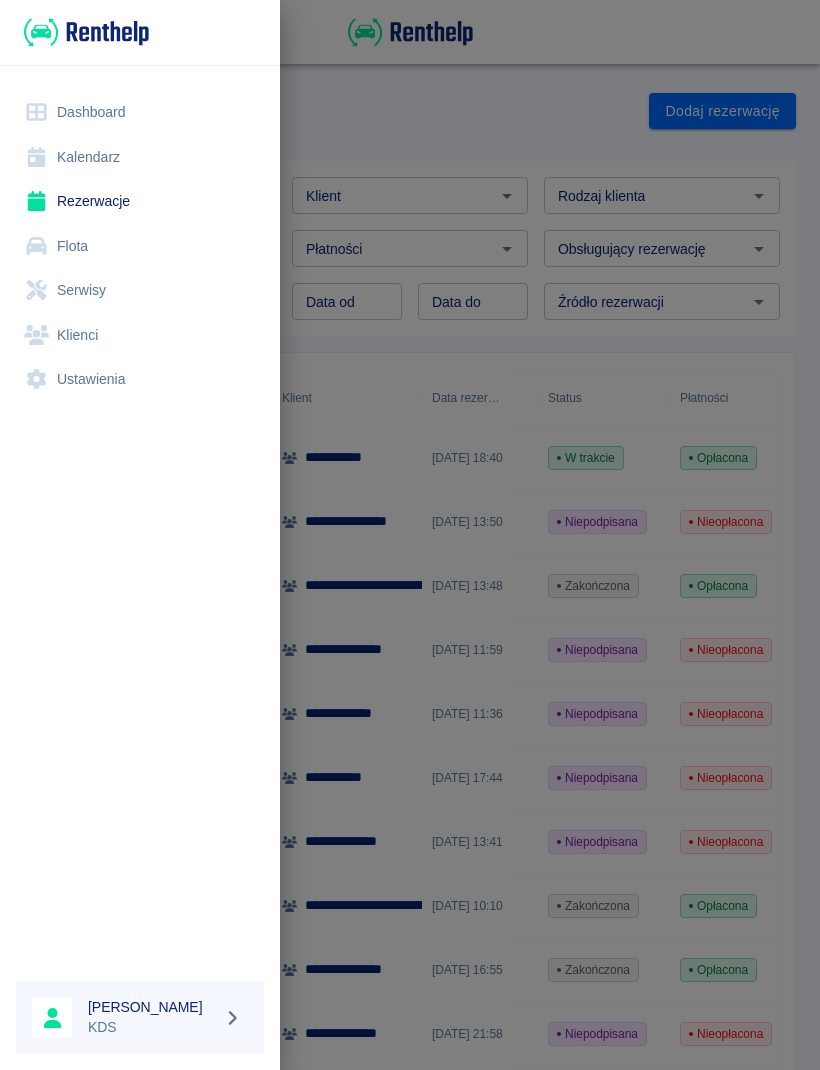 click on "Kalendarz" at bounding box center (140, 157) 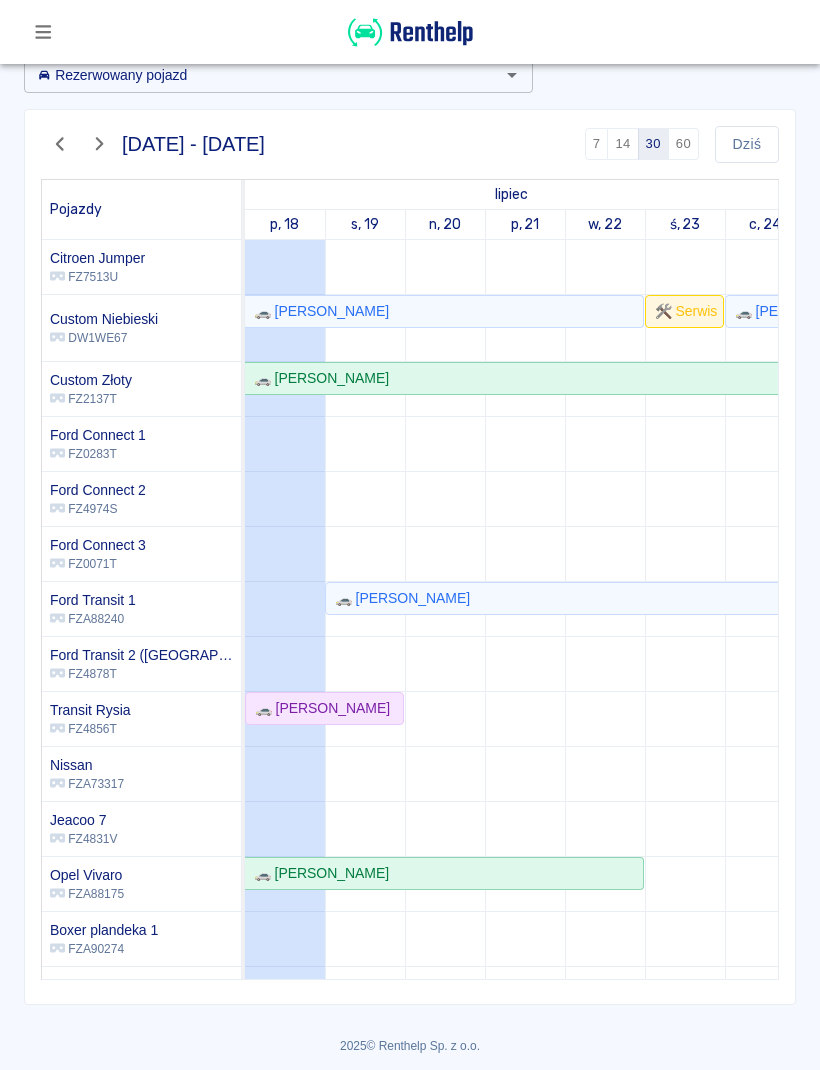 scroll, scrollTop: 105, scrollLeft: 0, axis: vertical 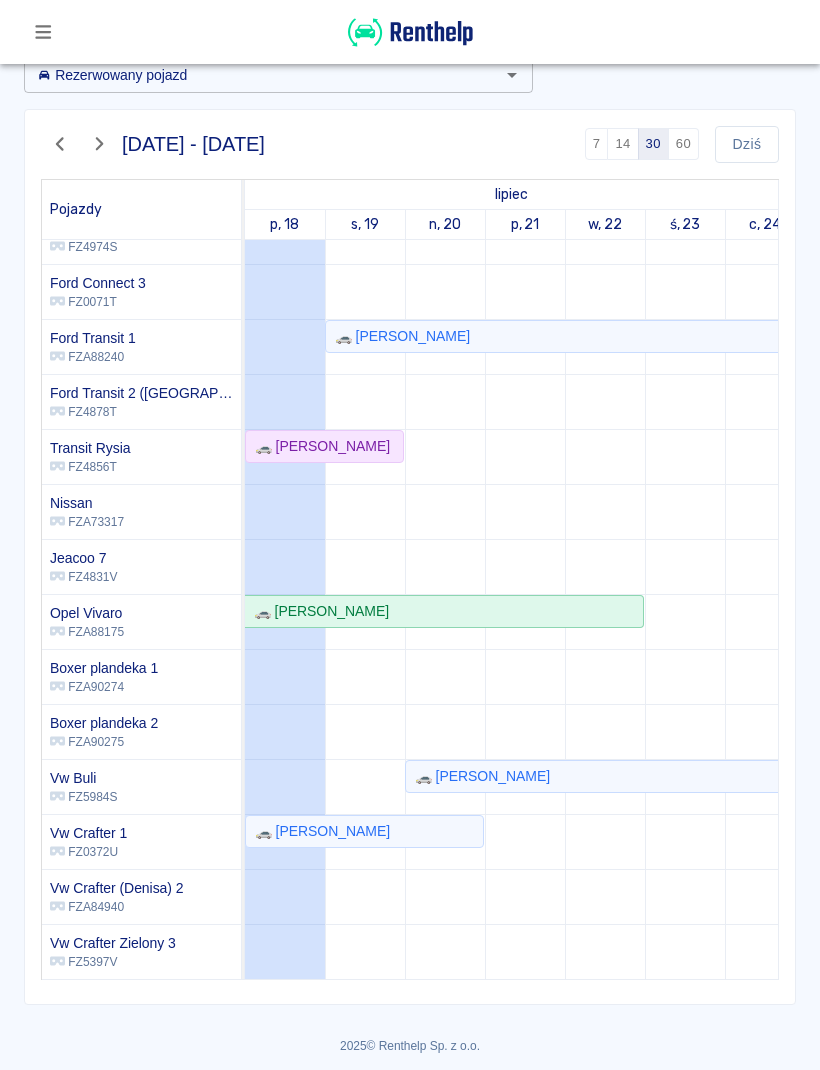 click at bounding box center (79, 144) 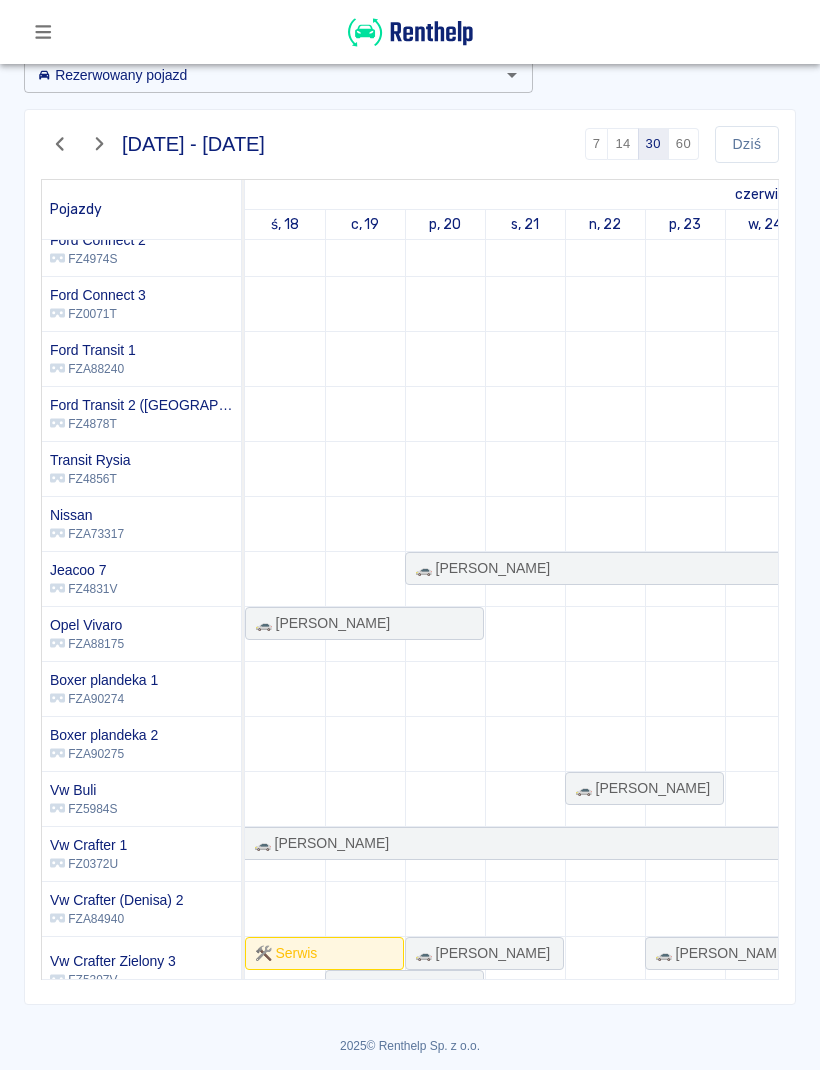 scroll, scrollTop: 289, scrollLeft: -4, axis: both 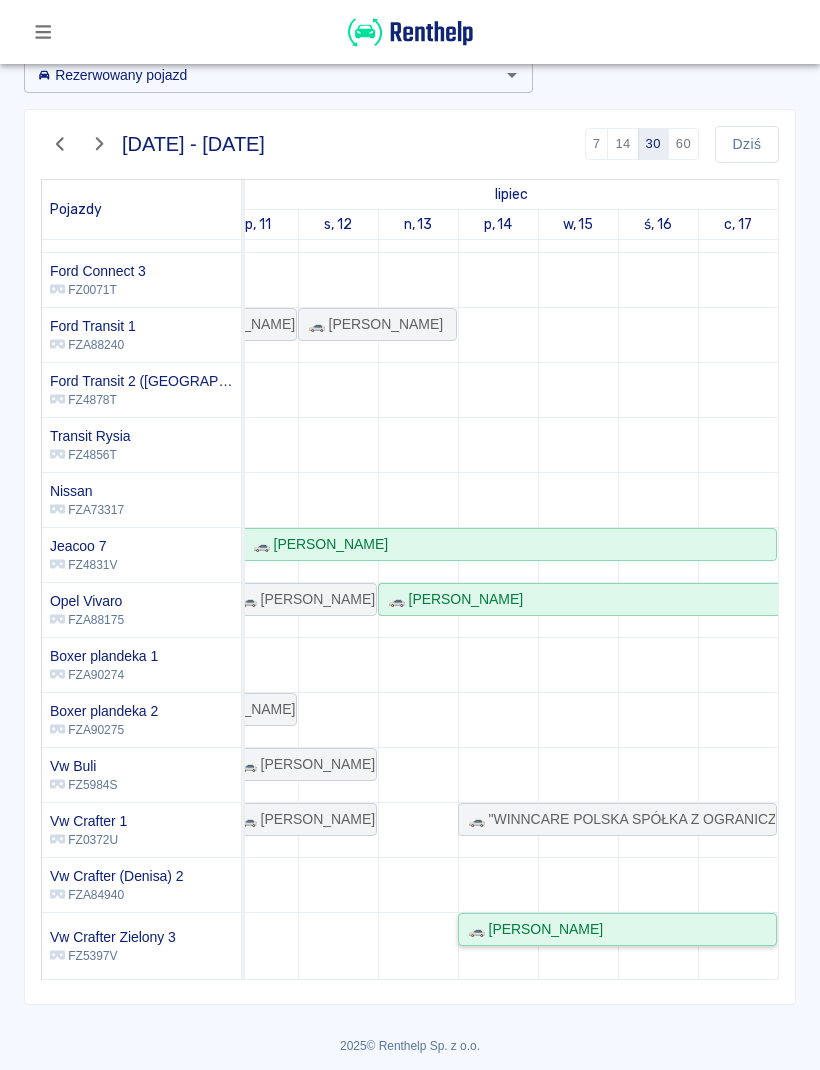 click on "🚗 [PERSON_NAME]" 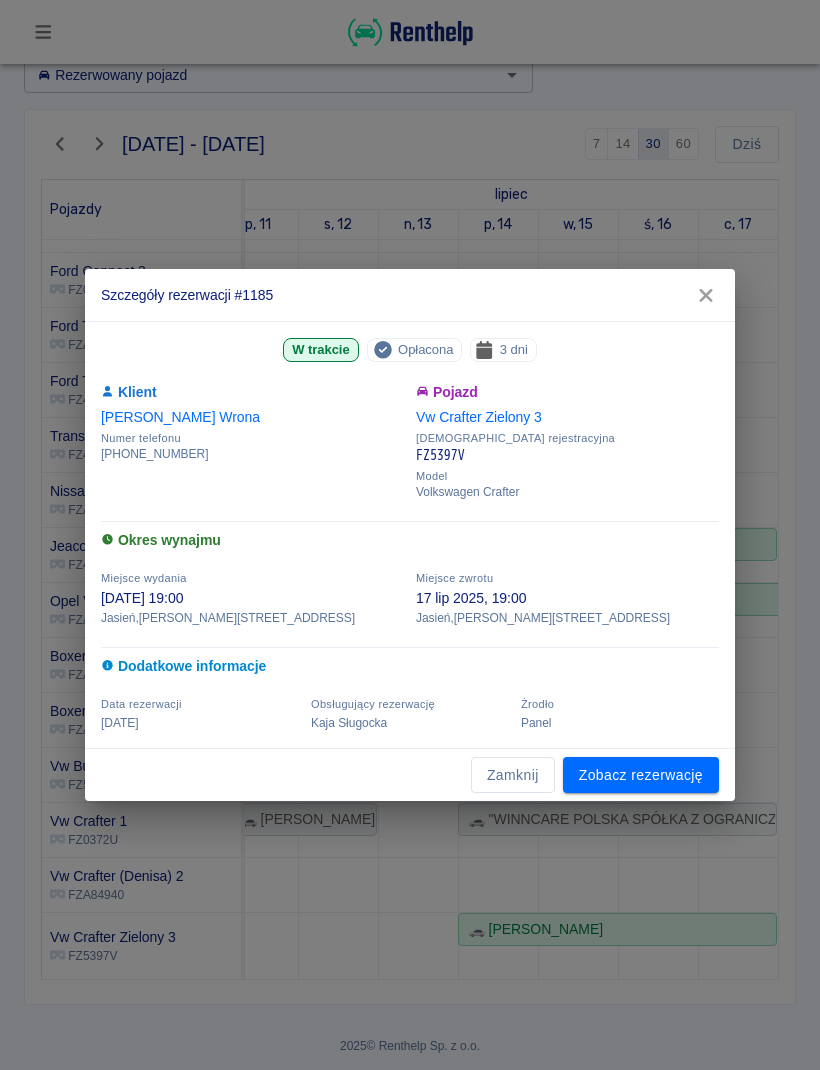 click on "Zobacz rezerwację" at bounding box center [641, 775] 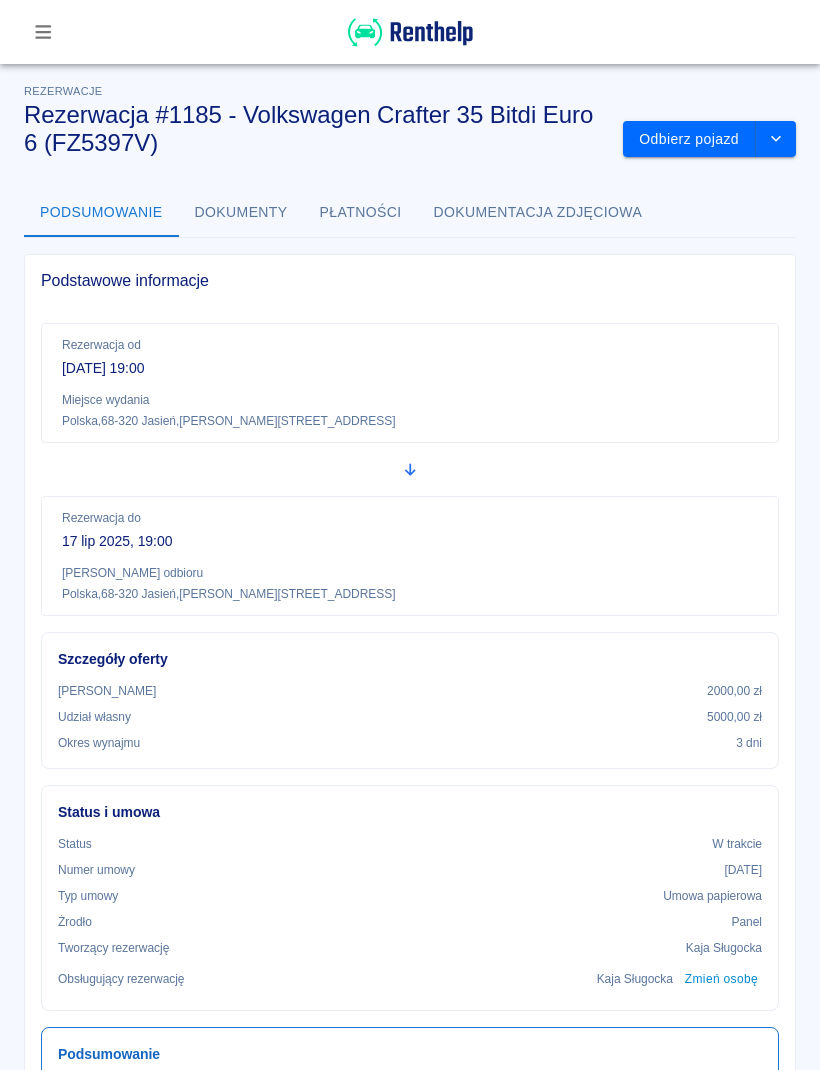 click at bounding box center [776, 139] 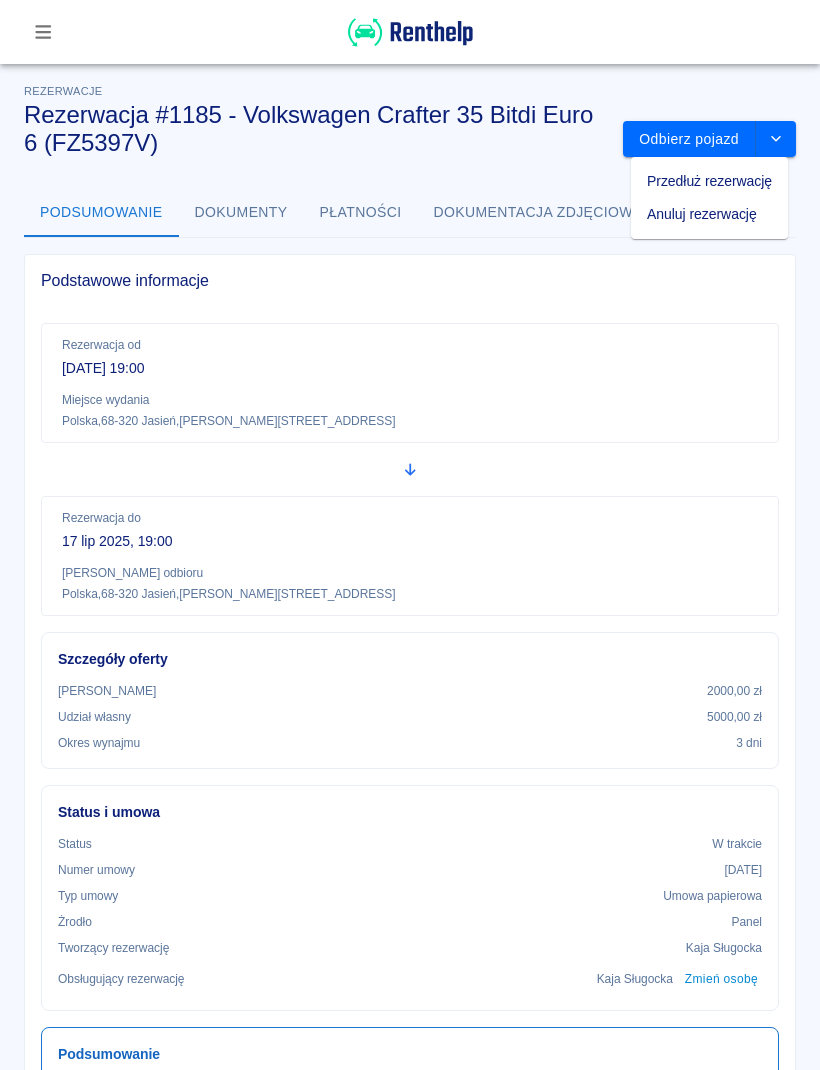 click on "Przedłuż rezerwację" at bounding box center (709, 181) 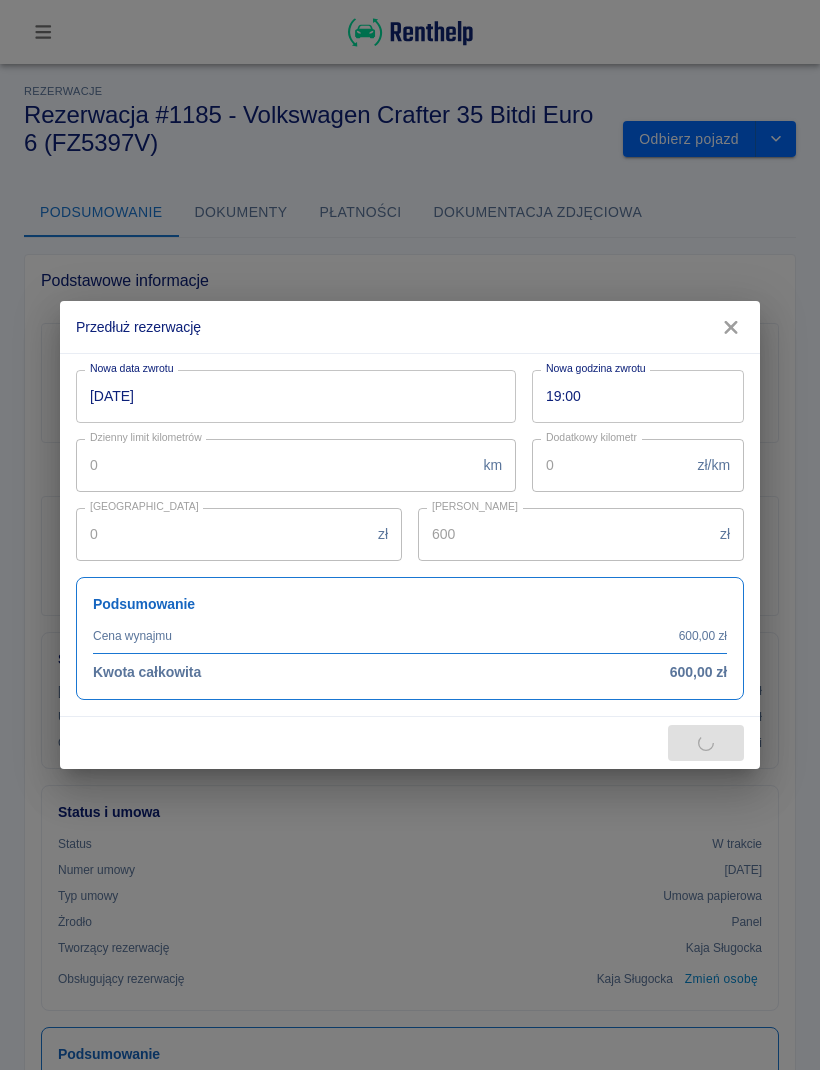 type on "1200" 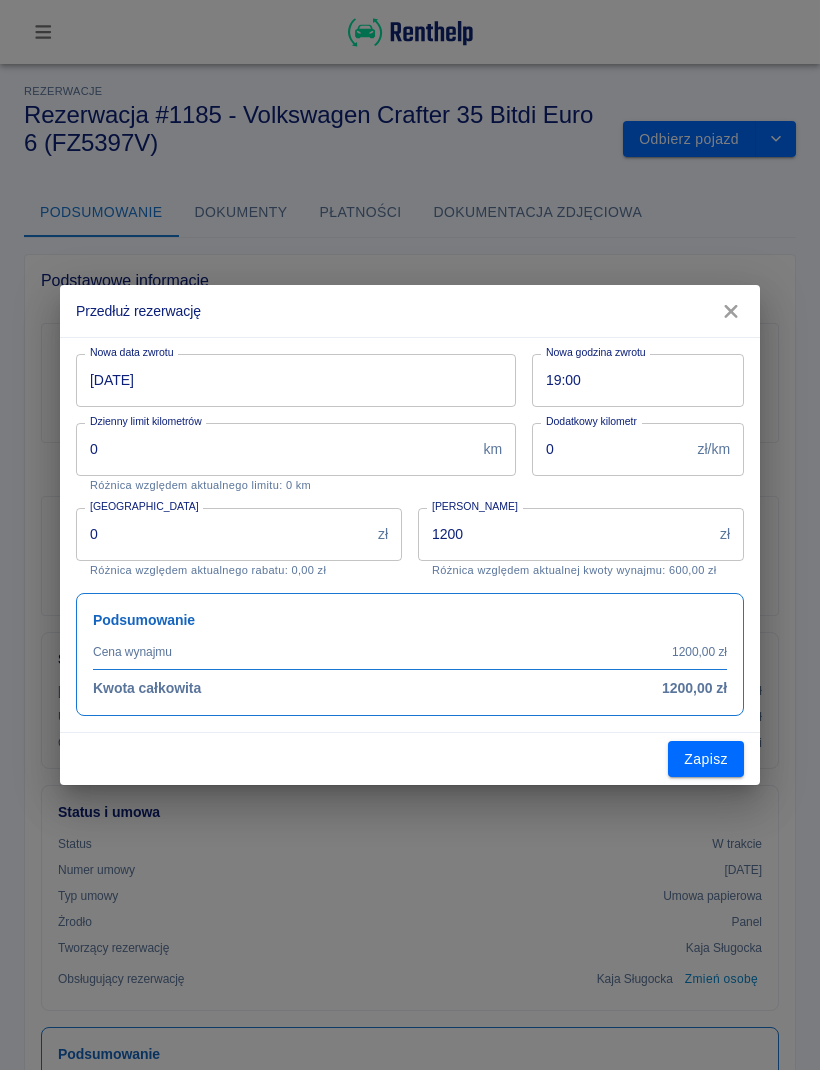 click on "[DATE]" at bounding box center [289, 380] 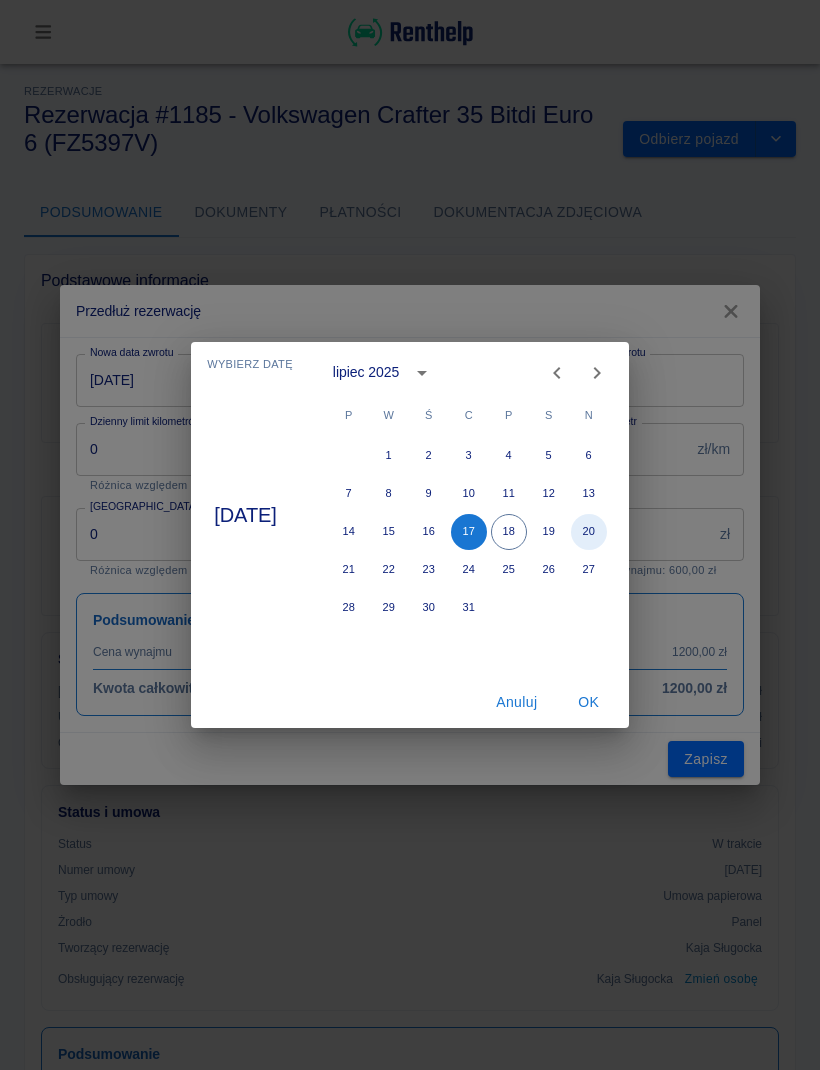 click on "20" at bounding box center (589, 532) 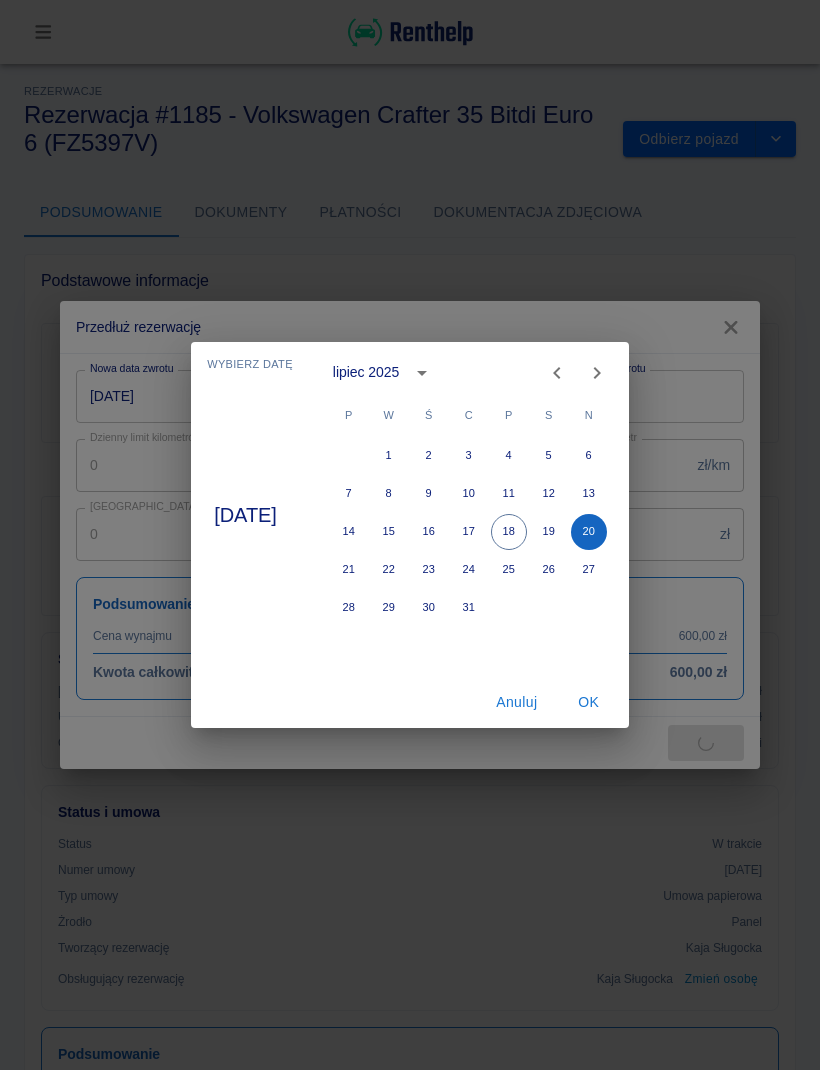 type on "[DATE]" 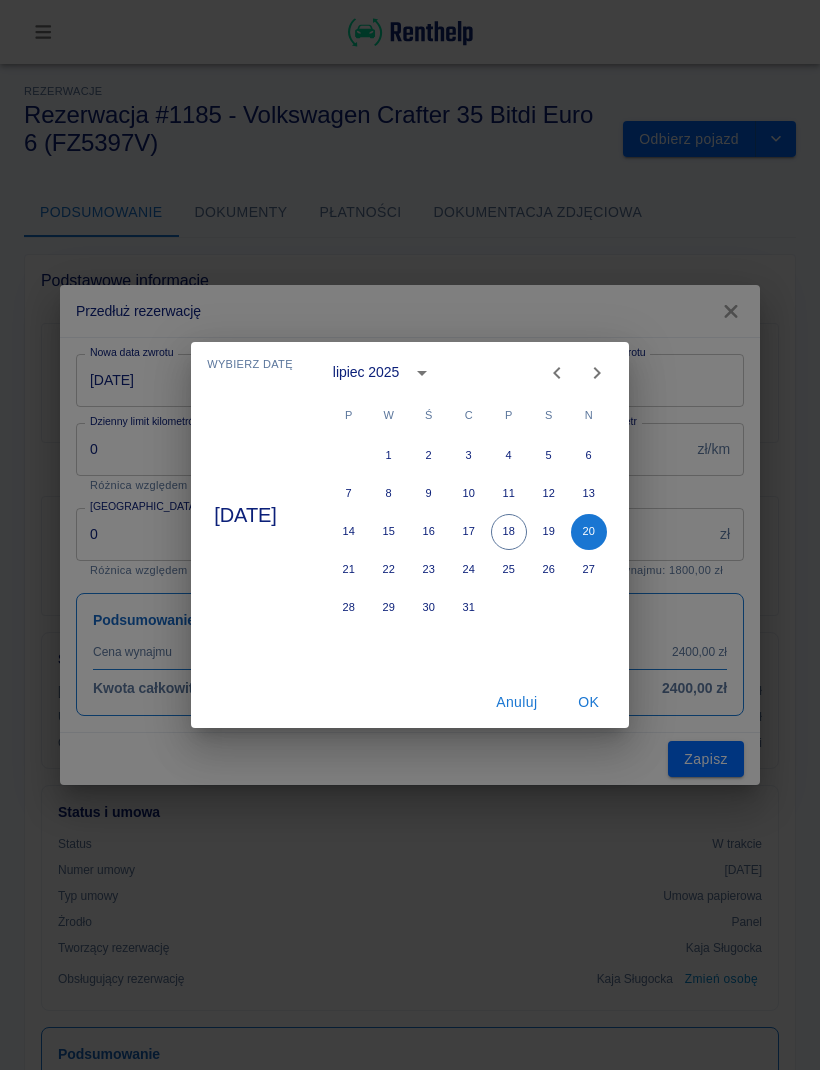 click on "OK" at bounding box center (589, 702) 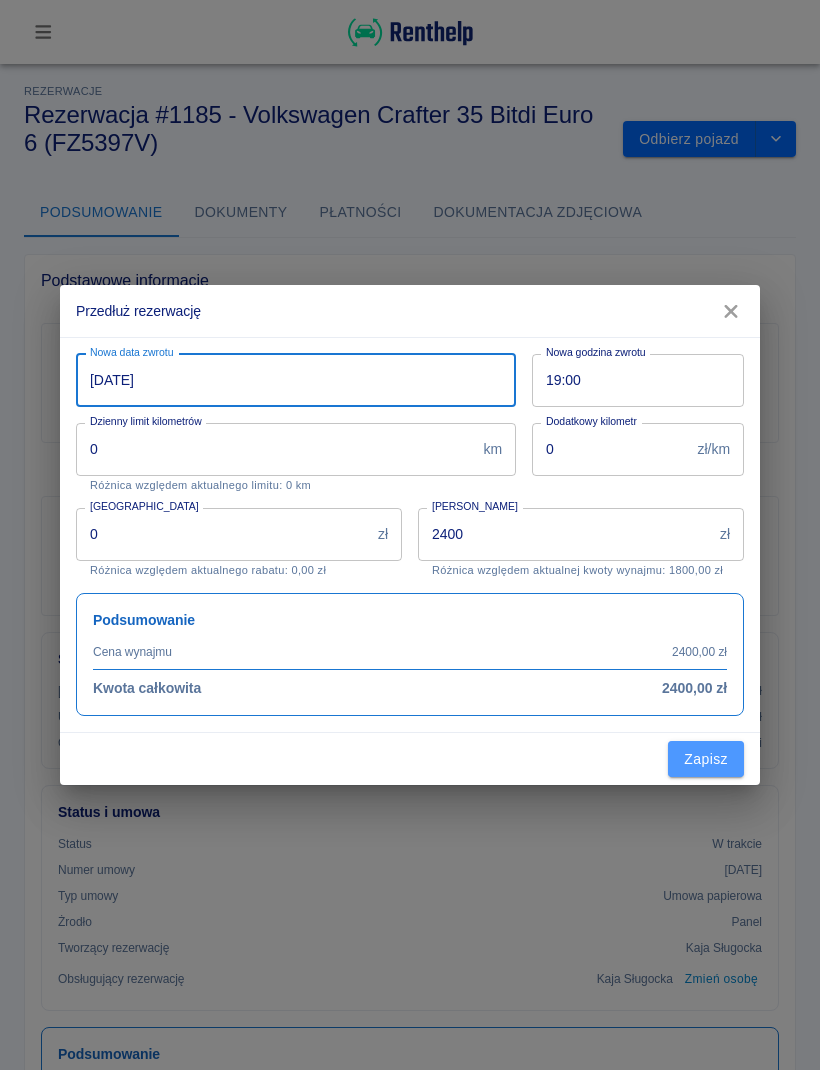click on "Zapisz" at bounding box center [706, 759] 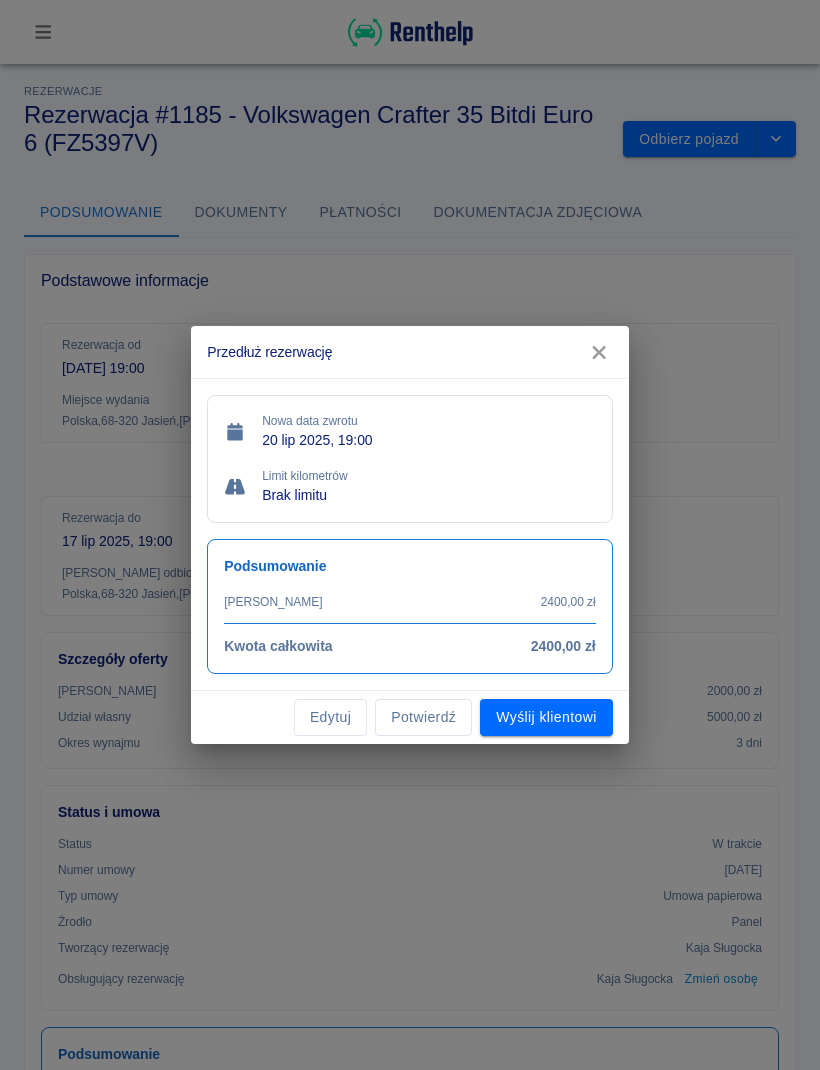 click on "Potwierdź" at bounding box center (423, 717) 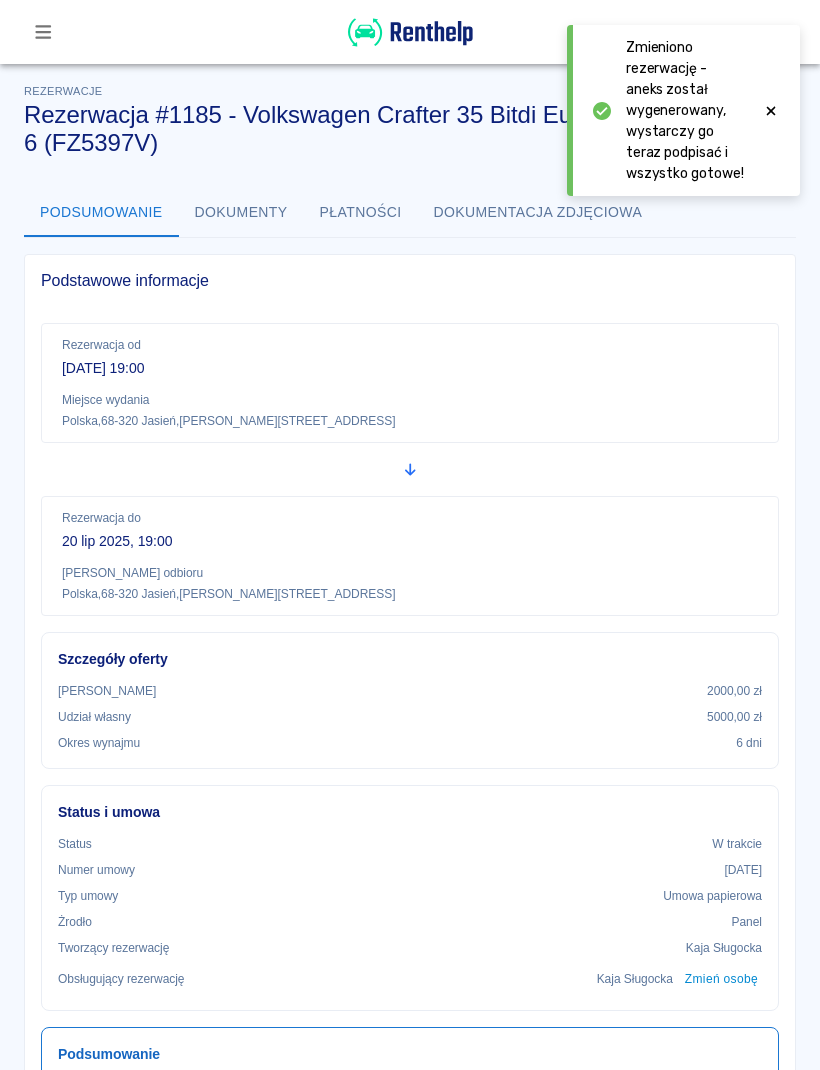 click at bounding box center (771, 110) 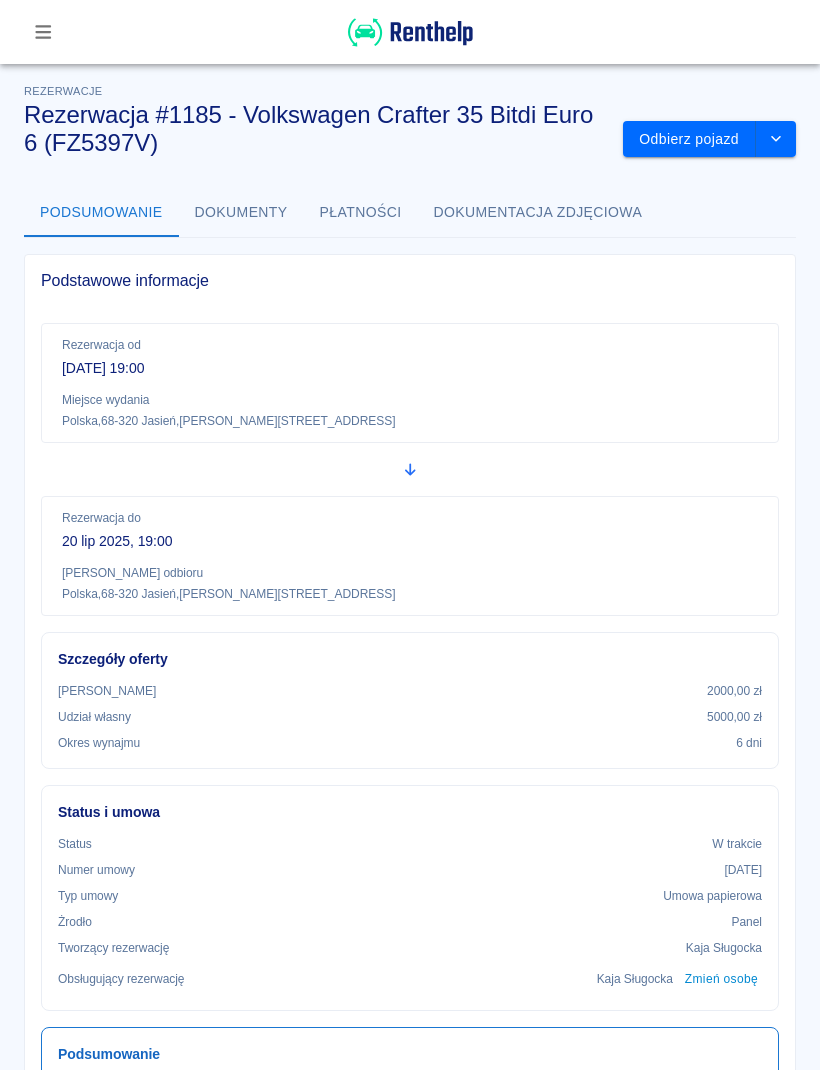 click 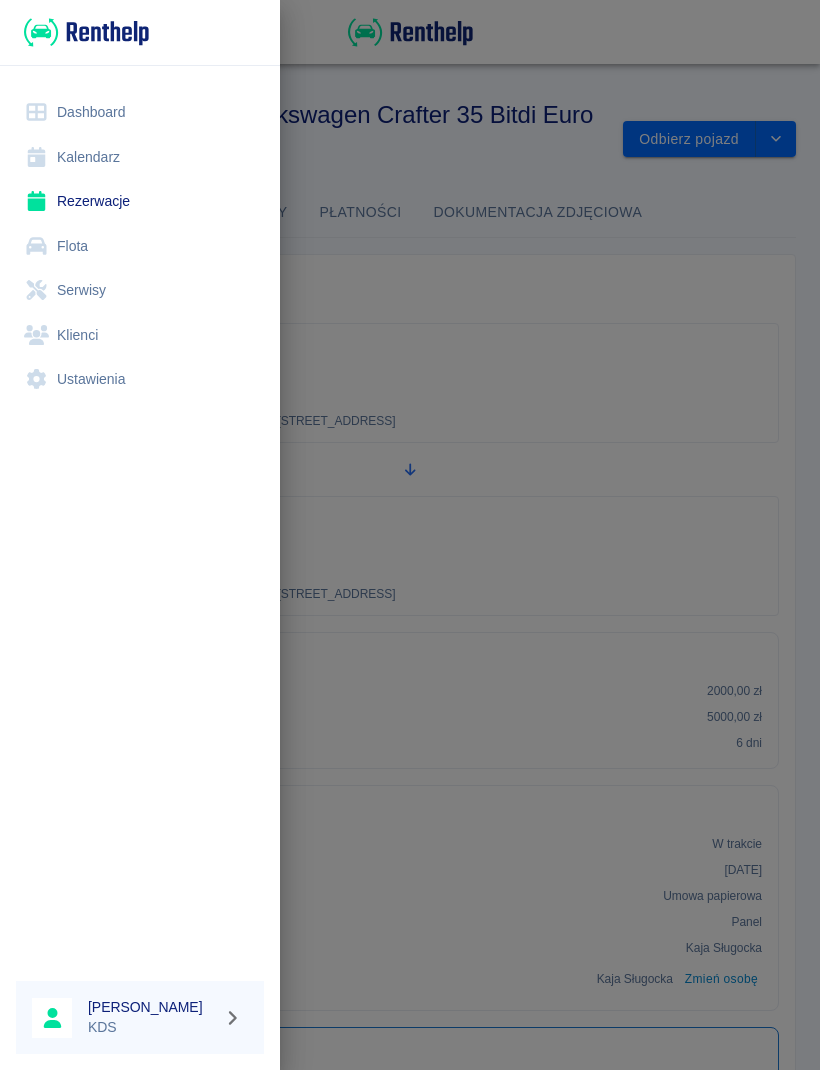 click on "Kalendarz" at bounding box center [140, 157] 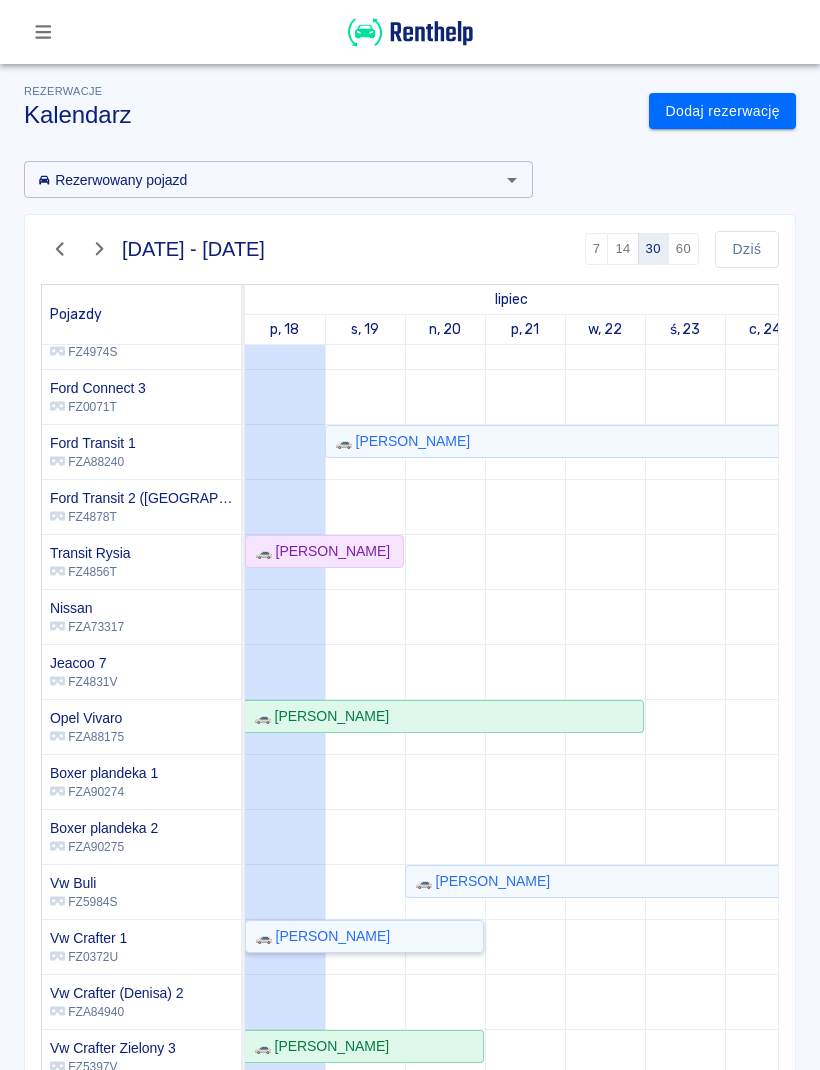 click on "🚗 [PERSON_NAME]" 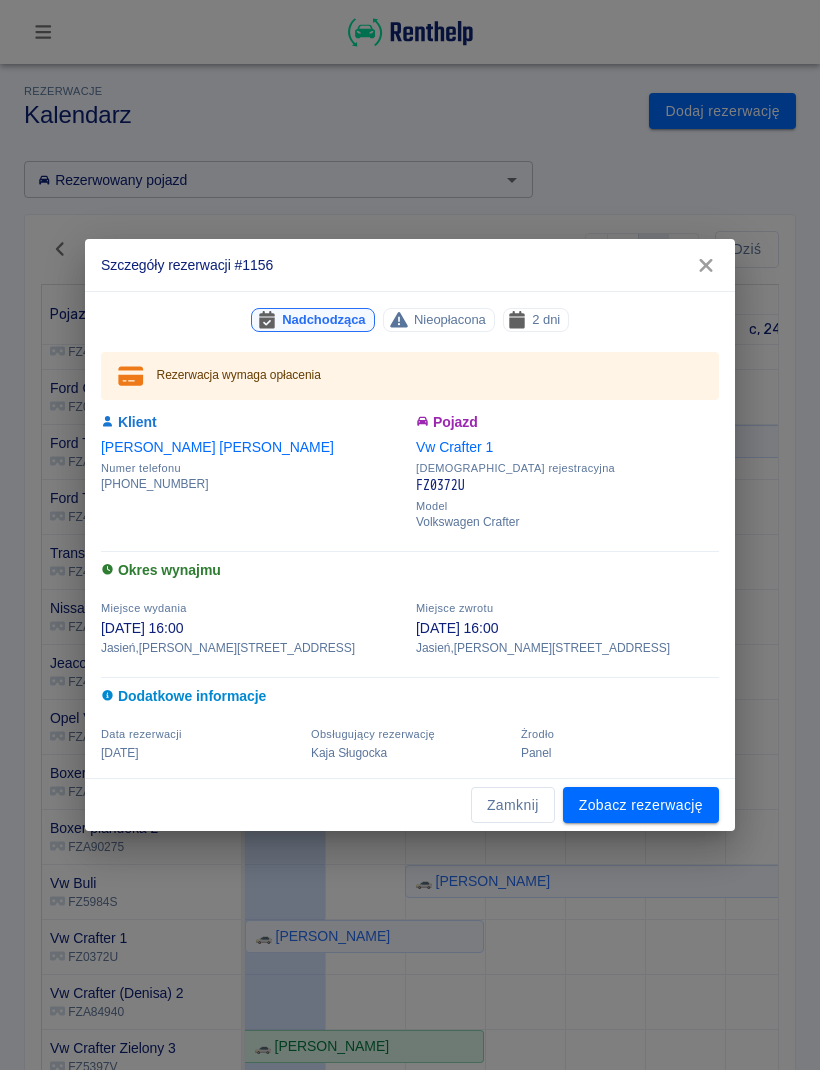 click on "Zobacz rezerwację" at bounding box center [641, 805] 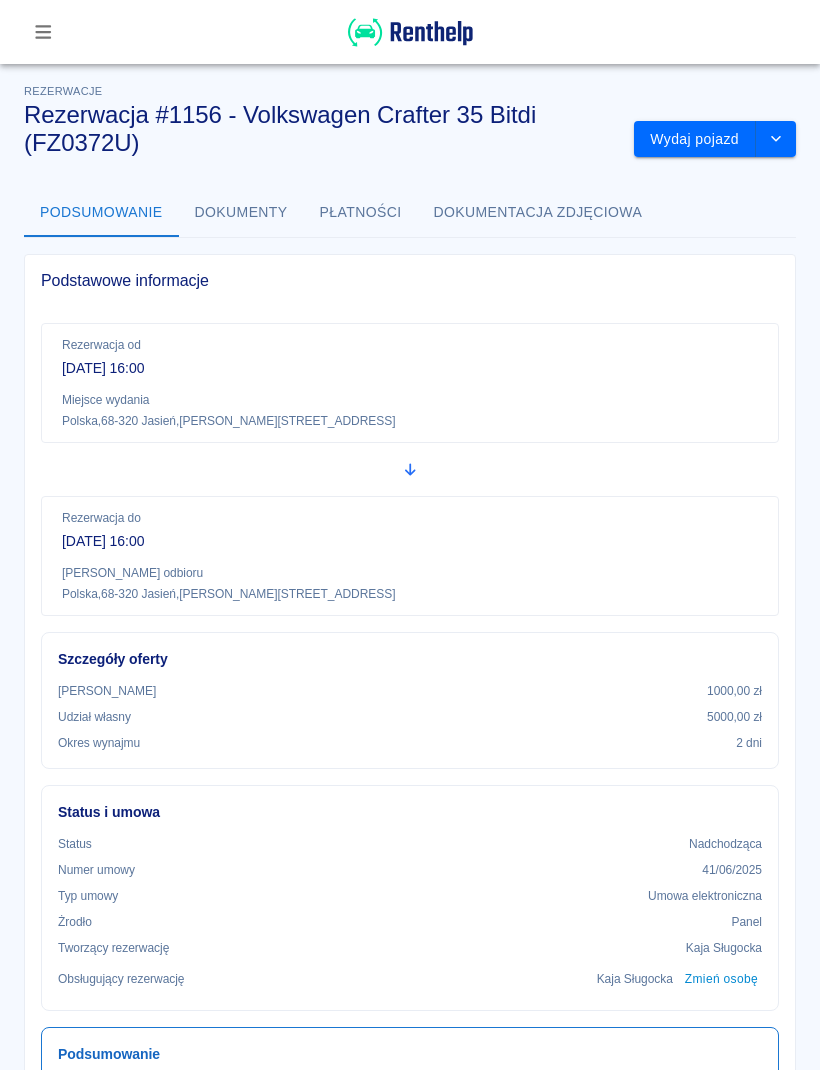 scroll, scrollTop: 0, scrollLeft: 0, axis: both 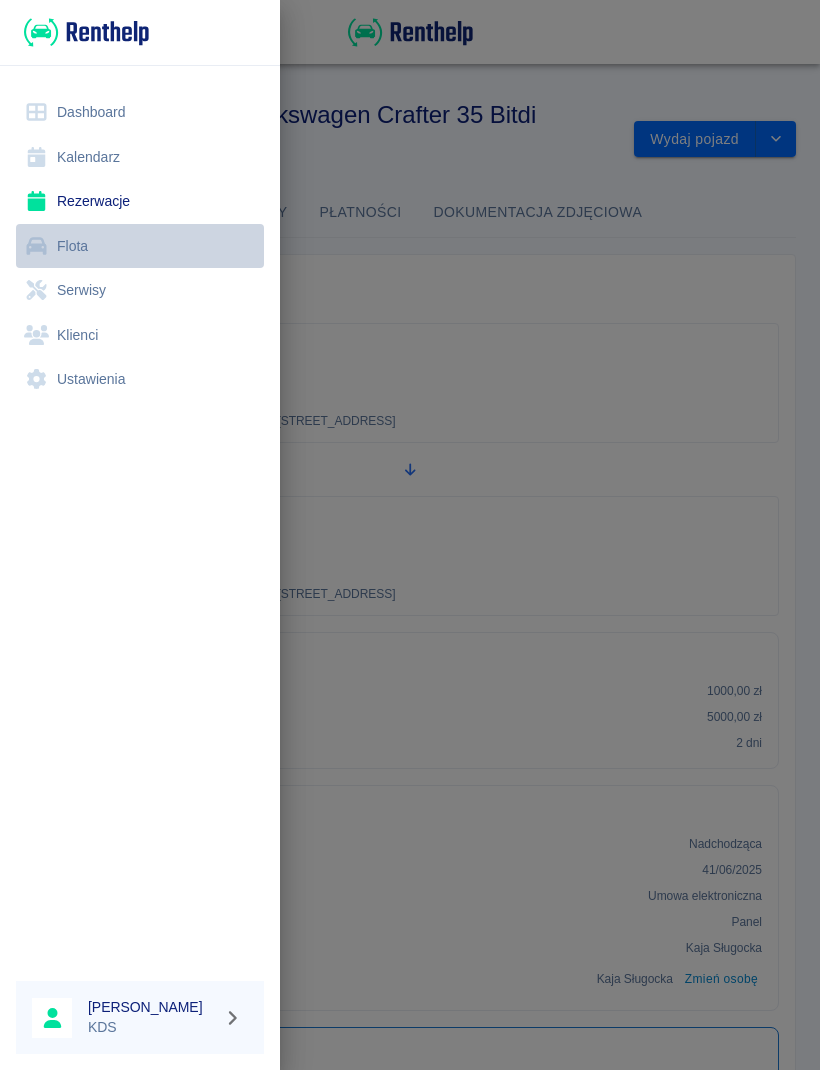 click on "Flota" at bounding box center (140, 246) 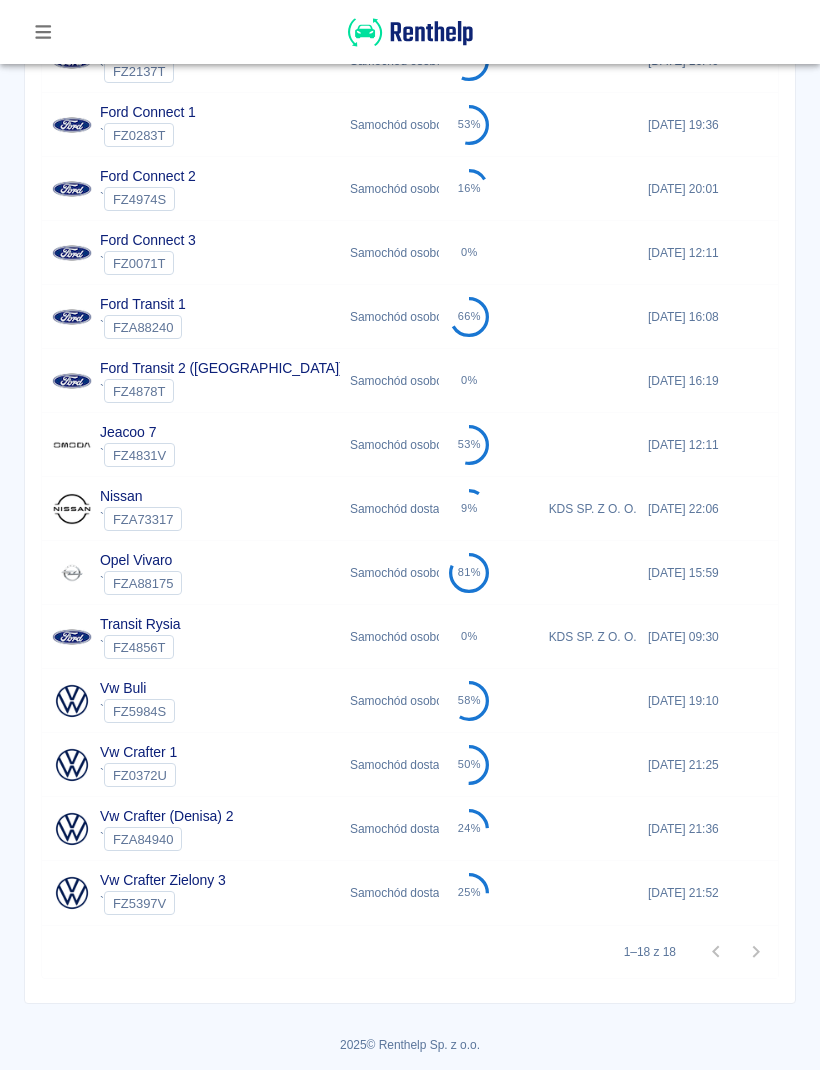 scroll, scrollTop: 600, scrollLeft: 0, axis: vertical 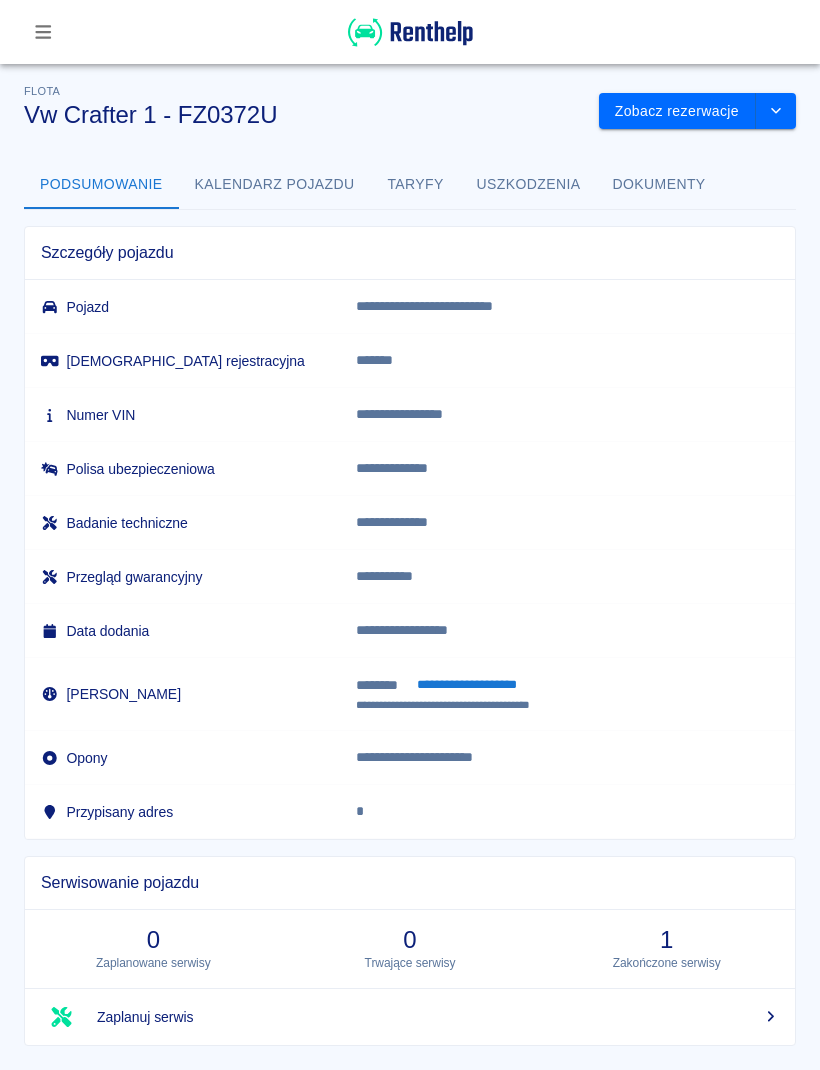 click on "**********" at bounding box center (467, 685) 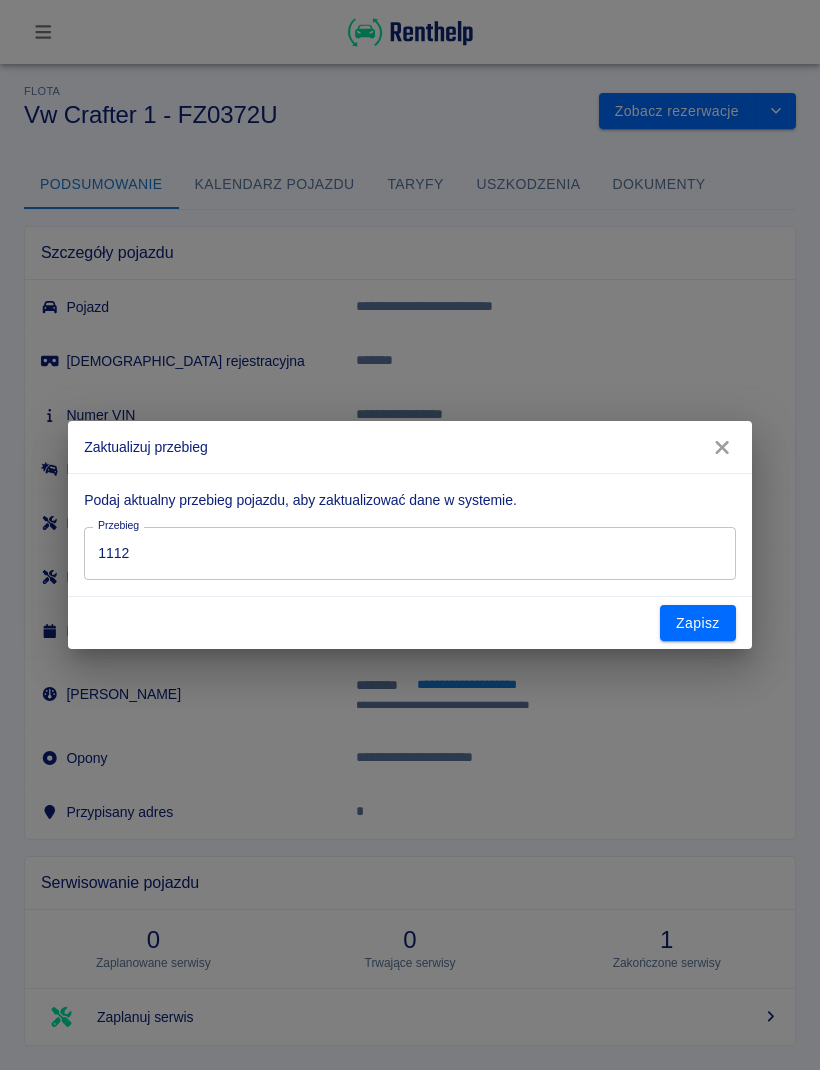 click on "1112" at bounding box center [409, 553] 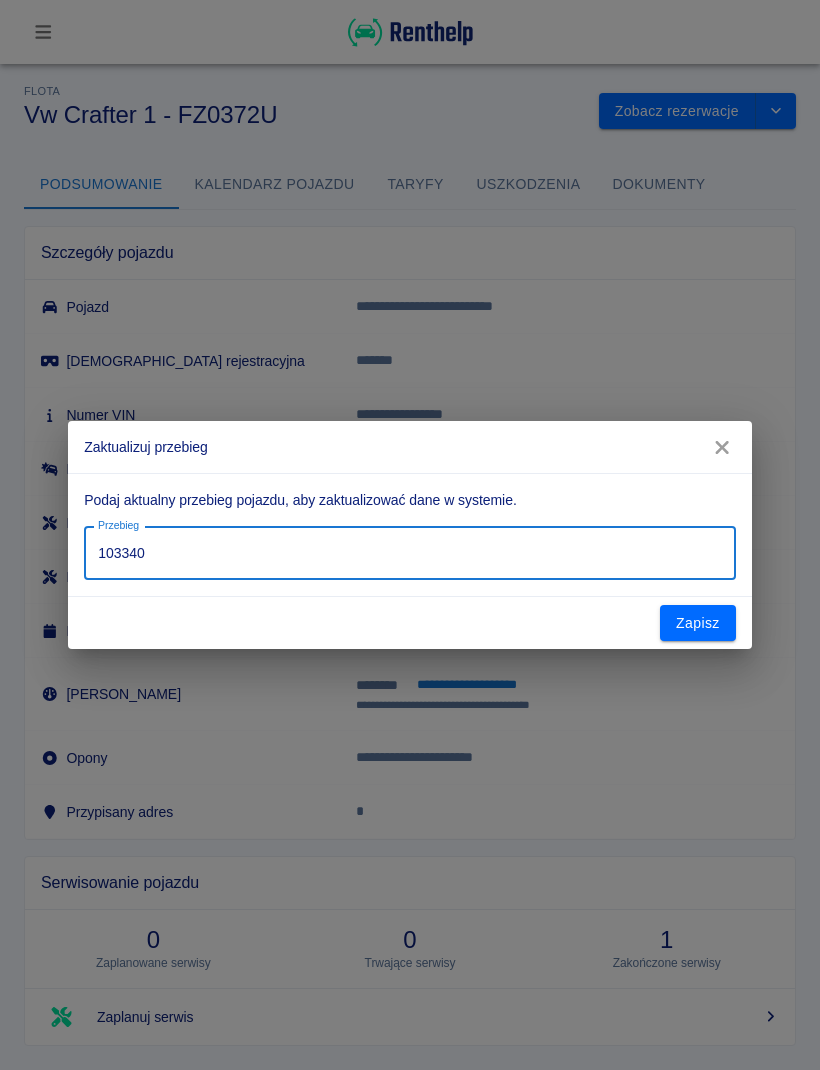type on "103340" 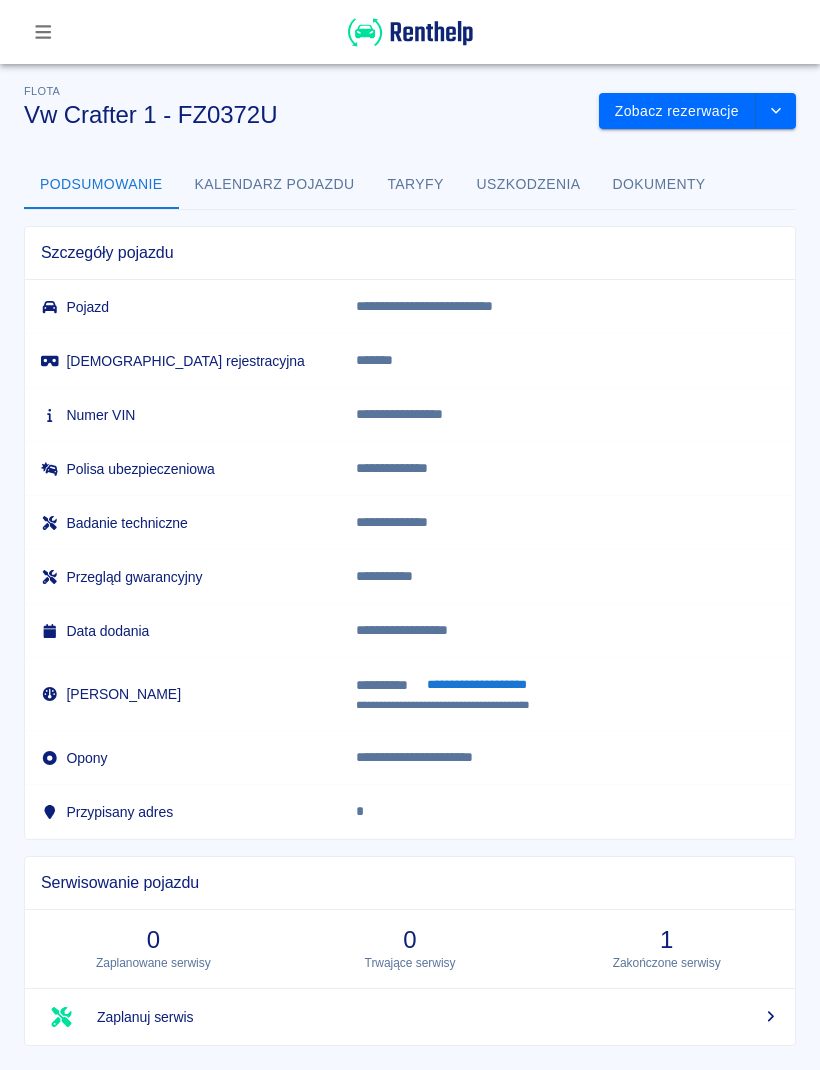click at bounding box center [43, 32] 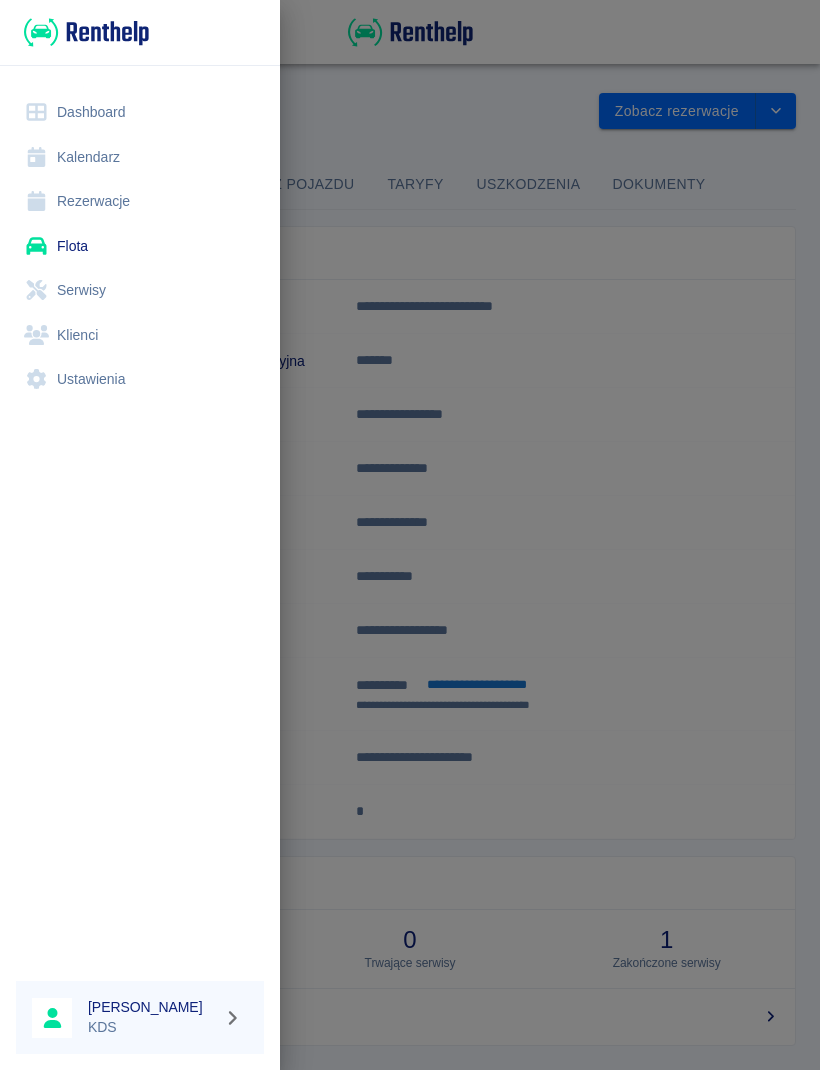 click on "Kalendarz" at bounding box center [140, 157] 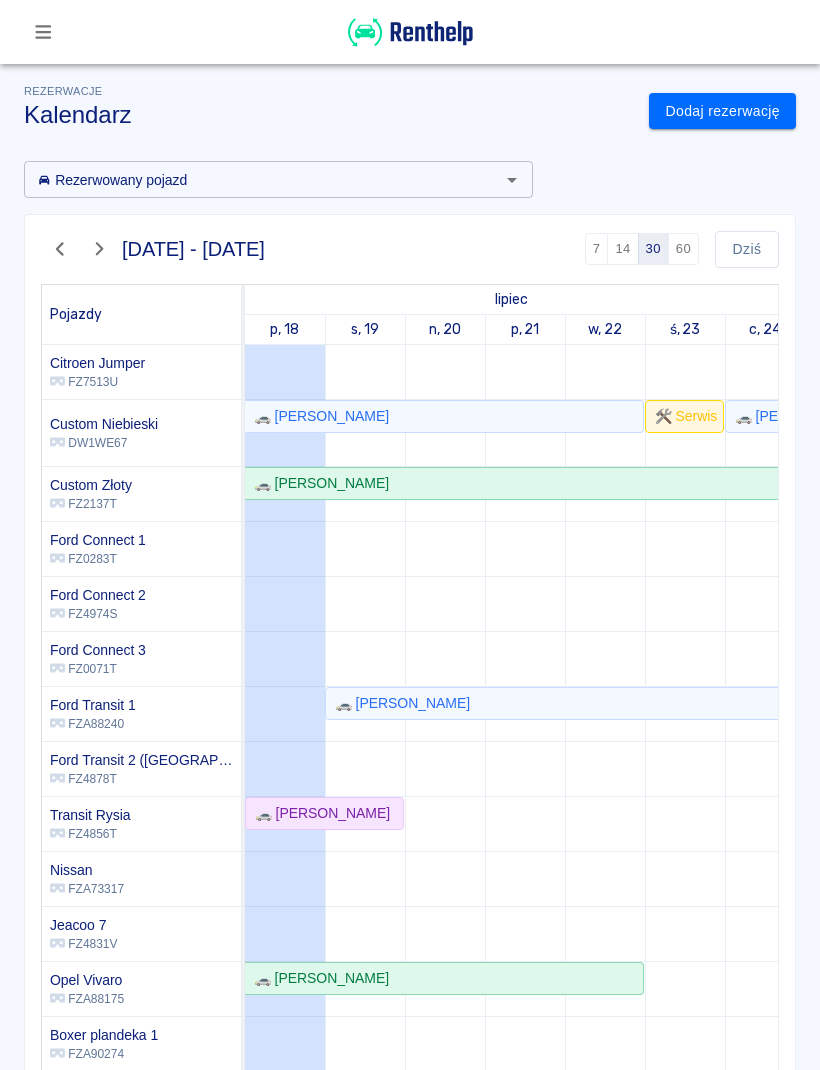 scroll, scrollTop: 72, scrollLeft: -2, axis: both 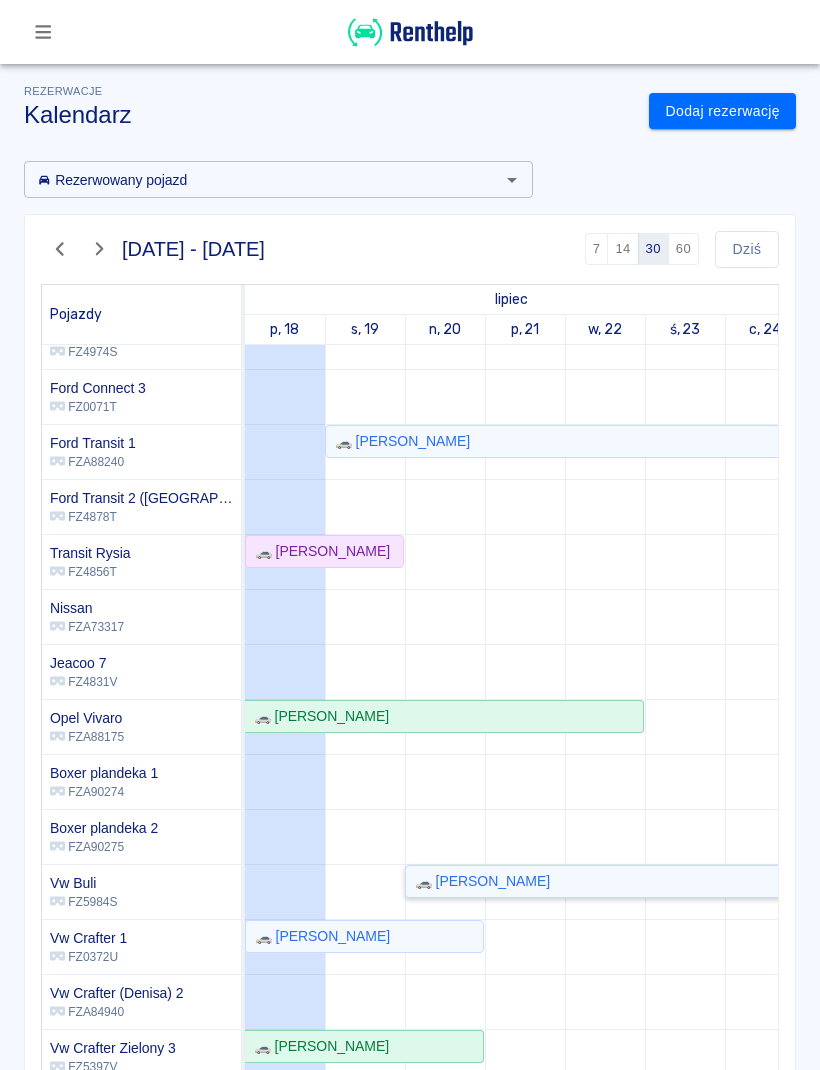 click on "🚗 [PERSON_NAME]" 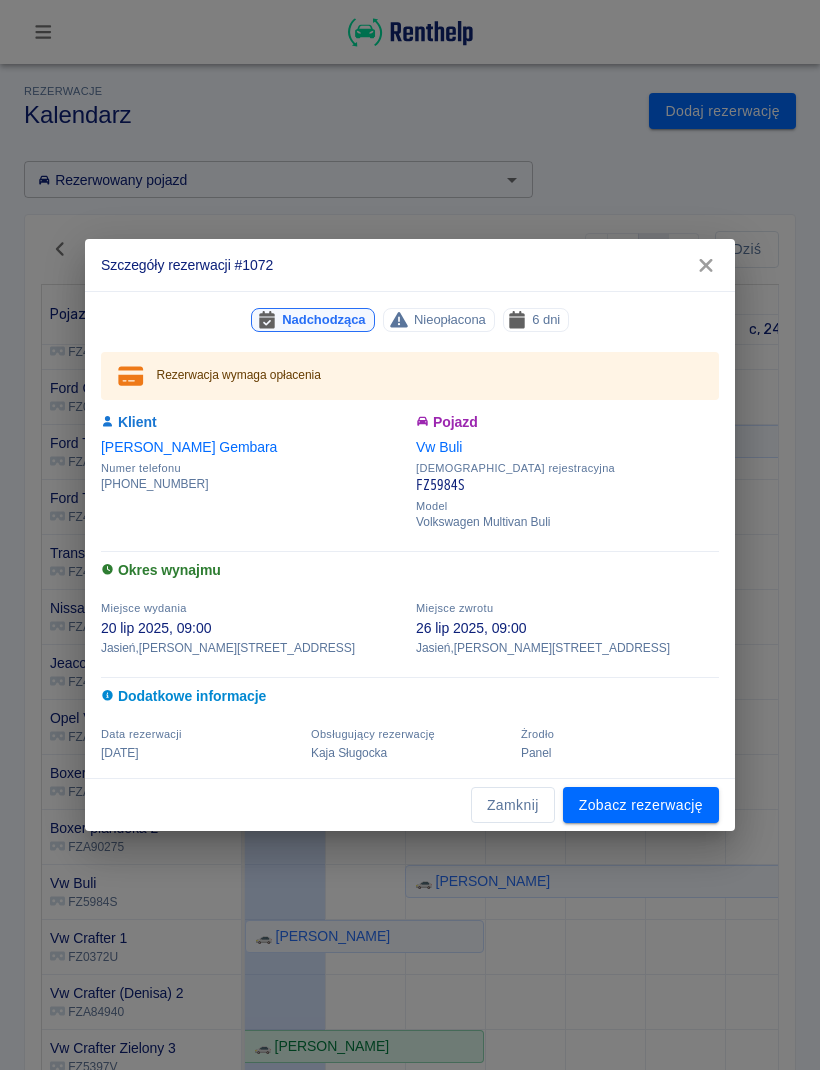 click on "Zamknij" at bounding box center [513, 805] 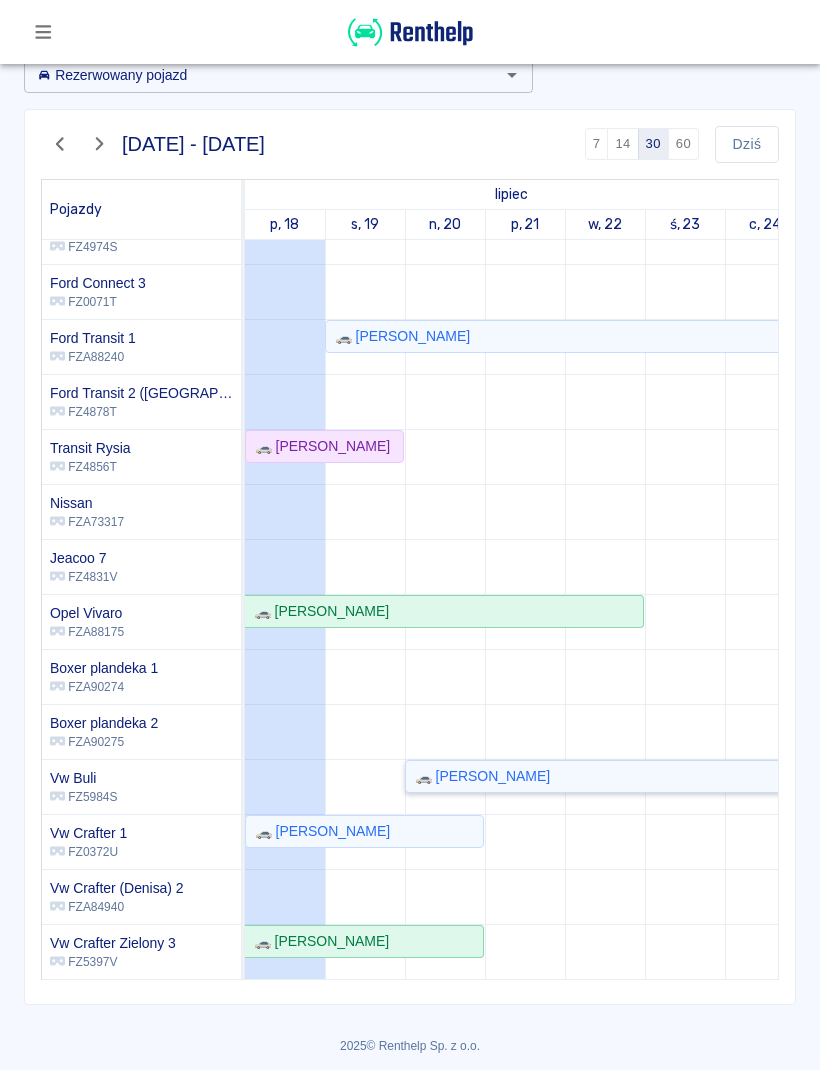 scroll, scrollTop: 105, scrollLeft: 0, axis: vertical 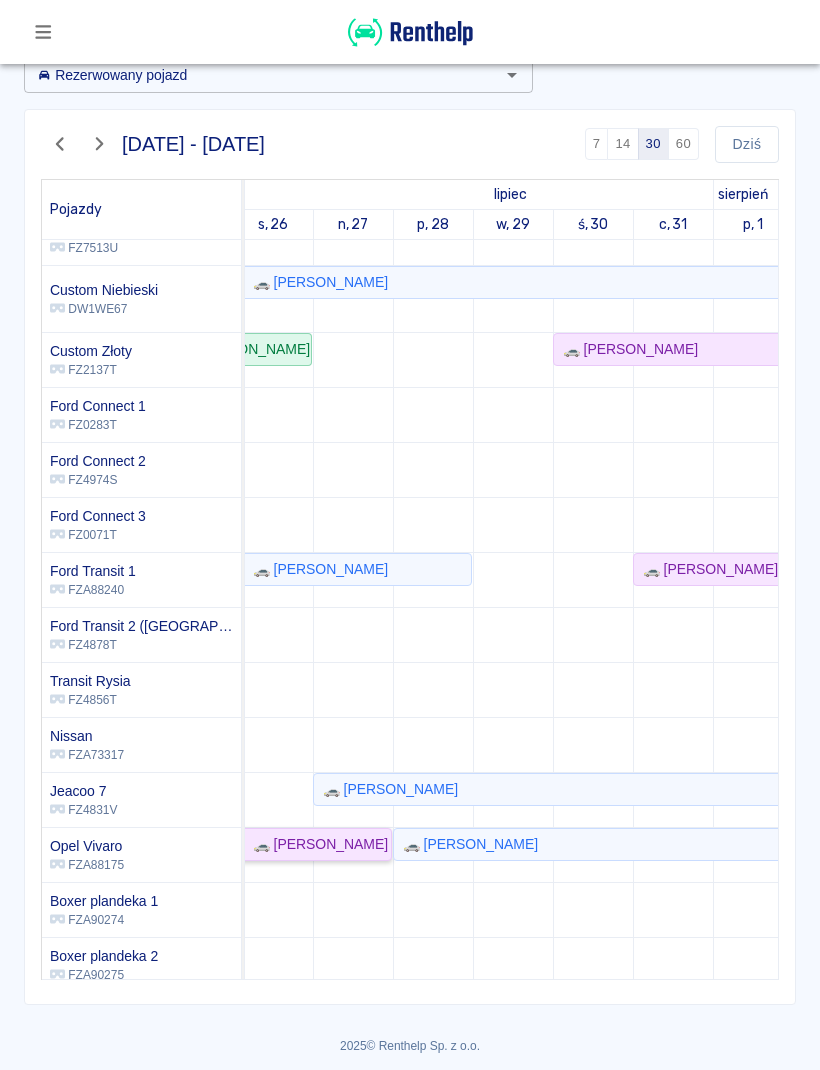 click on "🚗 [PERSON_NAME]" 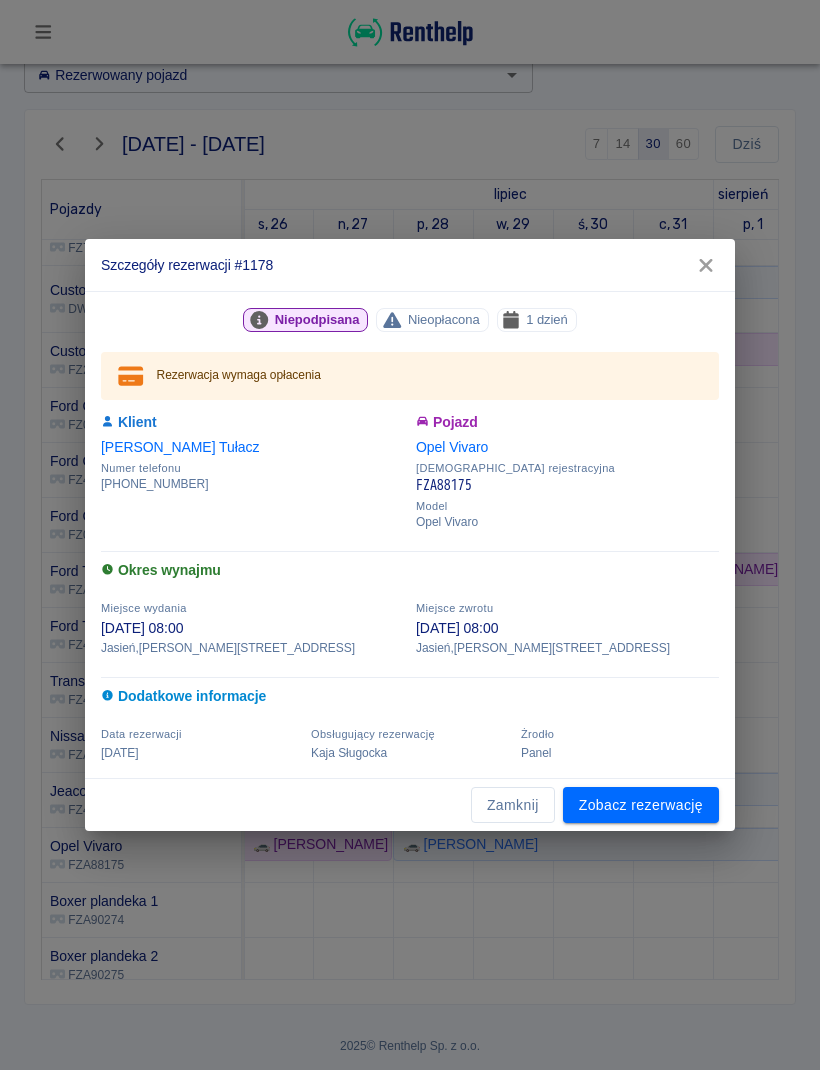 click on "Zamknij" at bounding box center (513, 805) 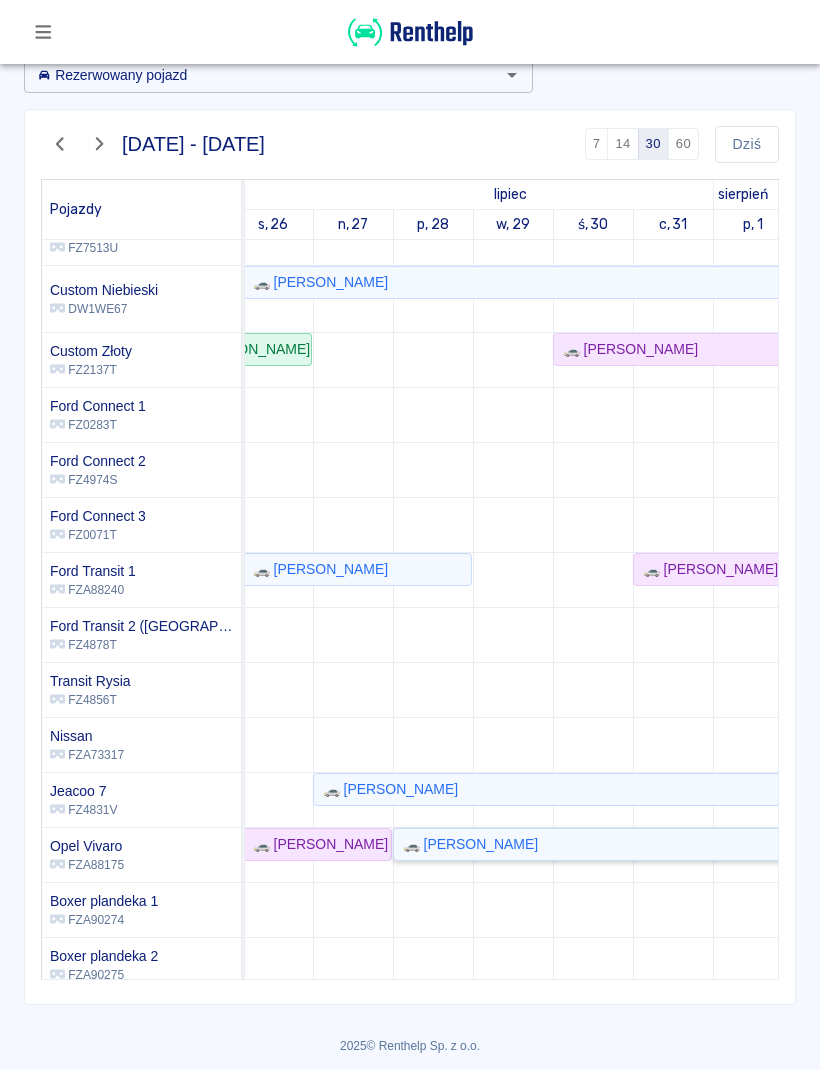 click on "🚗 [PERSON_NAME]" 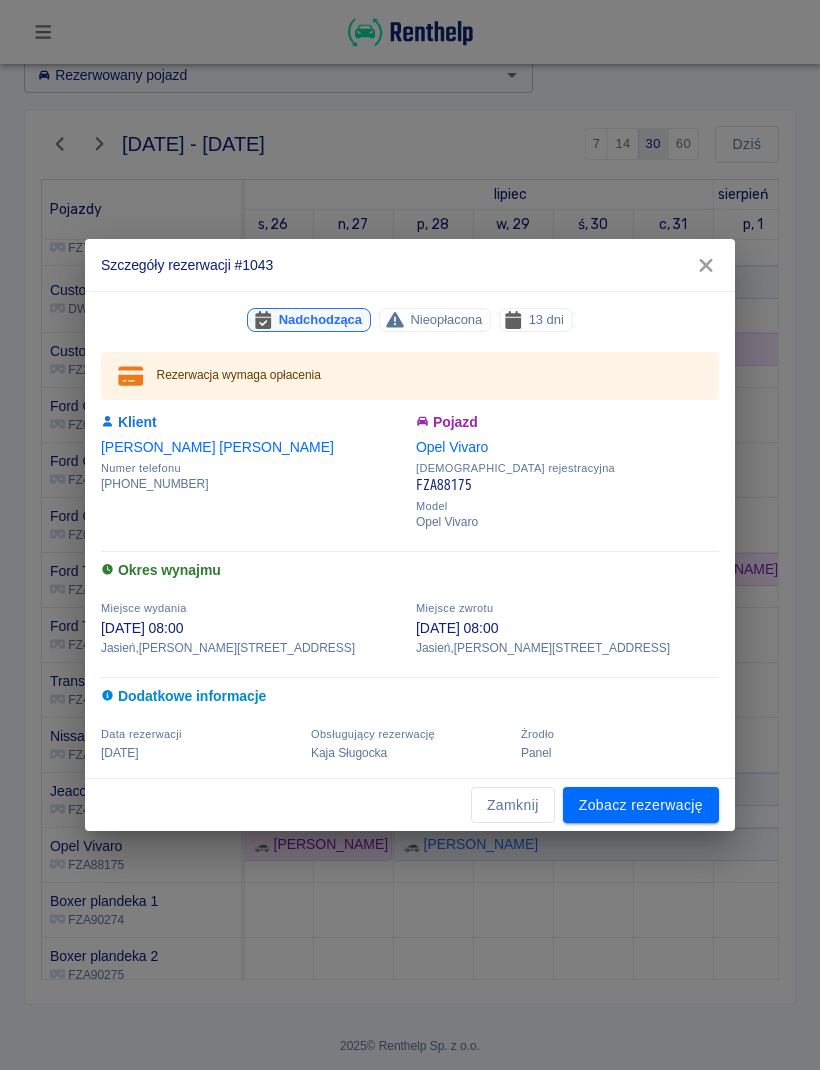 click on "Zamknij" at bounding box center (513, 805) 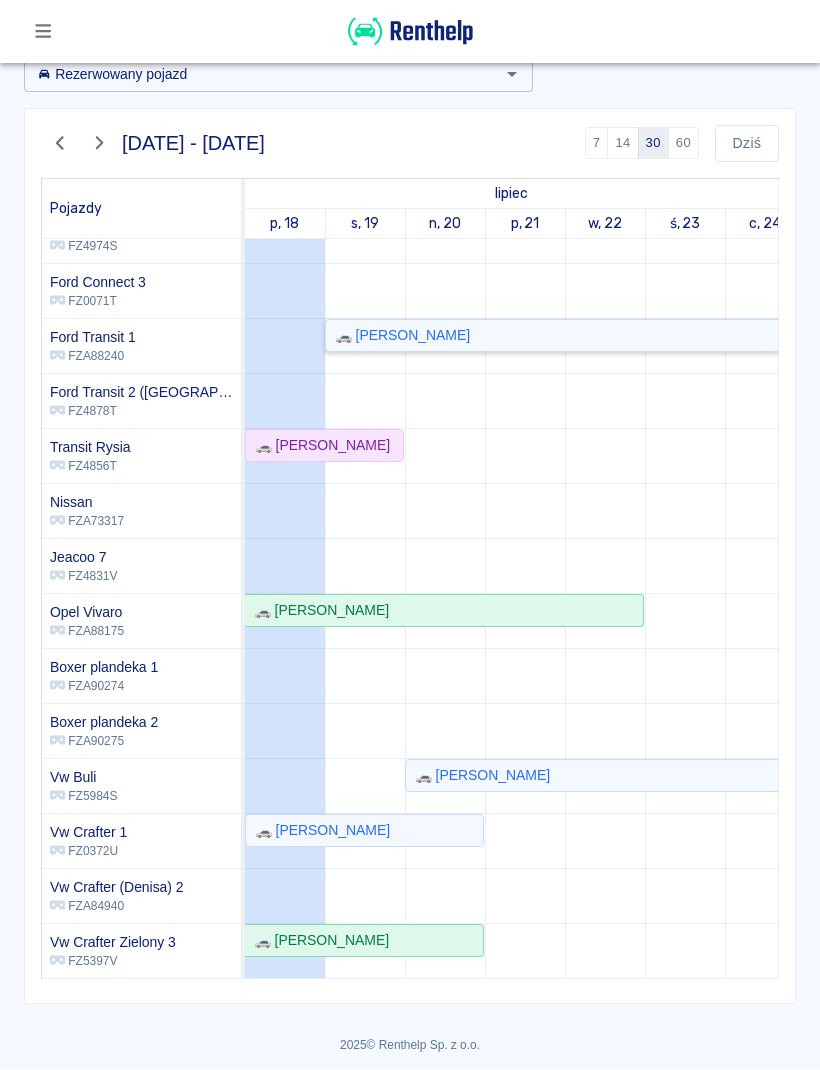 click on "🚗 [PERSON_NAME]" 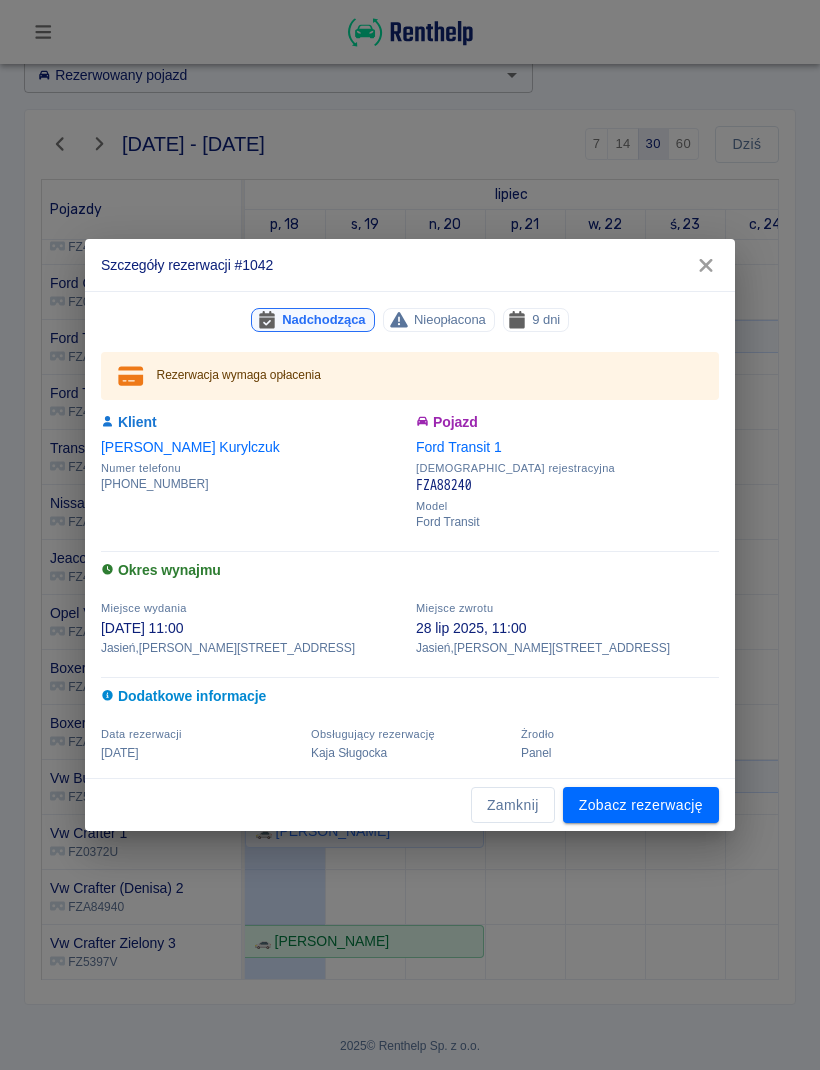 click on "Zobacz rezerwację" at bounding box center (641, 805) 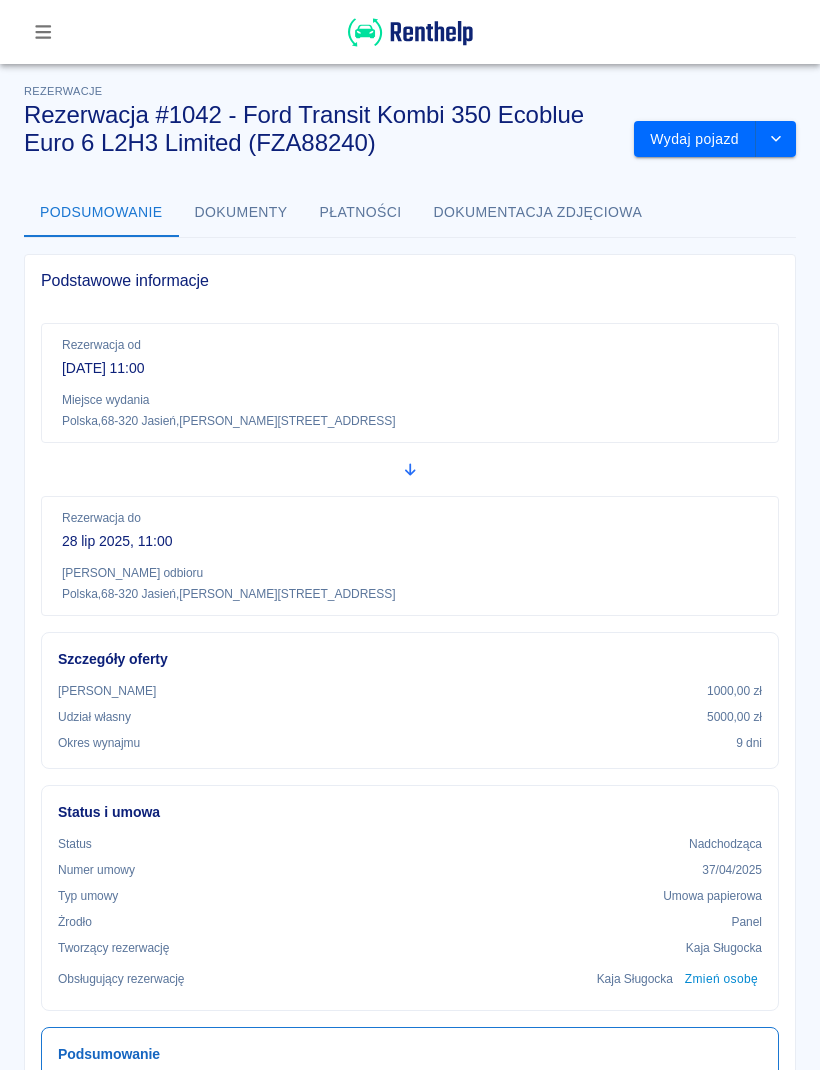 click at bounding box center (776, 139) 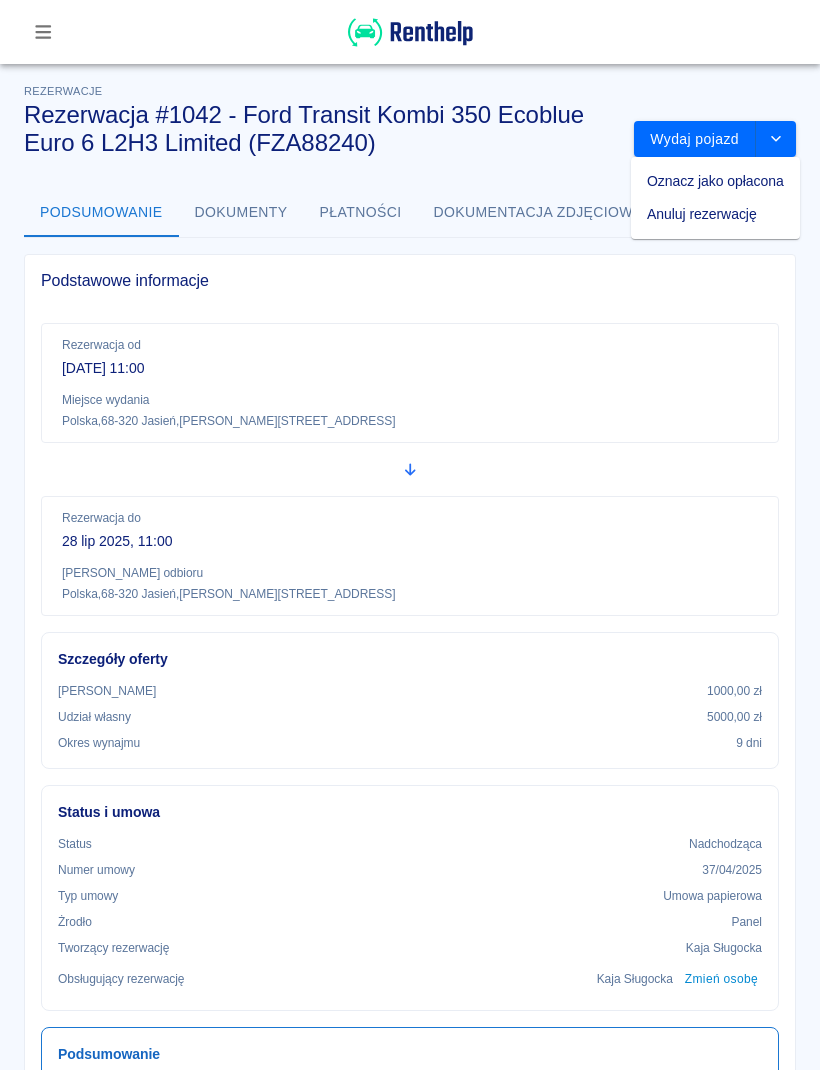 click on "Rezerwacja od [DATE] 11:00 Miejsce wydania [GEOGRAPHIC_DATA] ,  68-320   Jasień ,  [STREET_ADDRESS] Rezerwacja do [DATE] 11:00 Miejsce odbioru Polska ,  68-320   Jasień ,  Sienkiewicza 52 Szczegóły oferty Kaucja 1000,00 zł Udział własny 5000,00 zł Okres wynajmu 9 dni Status i umowa Status Nadchodząca Numer umowy 37/04/2025 Typ umowy Umowa papierowa Żrodło Panel Tworzący rezerwację [PERSON_NAME] Obsługujący rezerwację [PERSON_NAME] Zmień osobę Podsumowanie Kwota wynajmu 2250,00 zł Kwota całkowita 2250,00 zł" at bounding box center (410, 744) 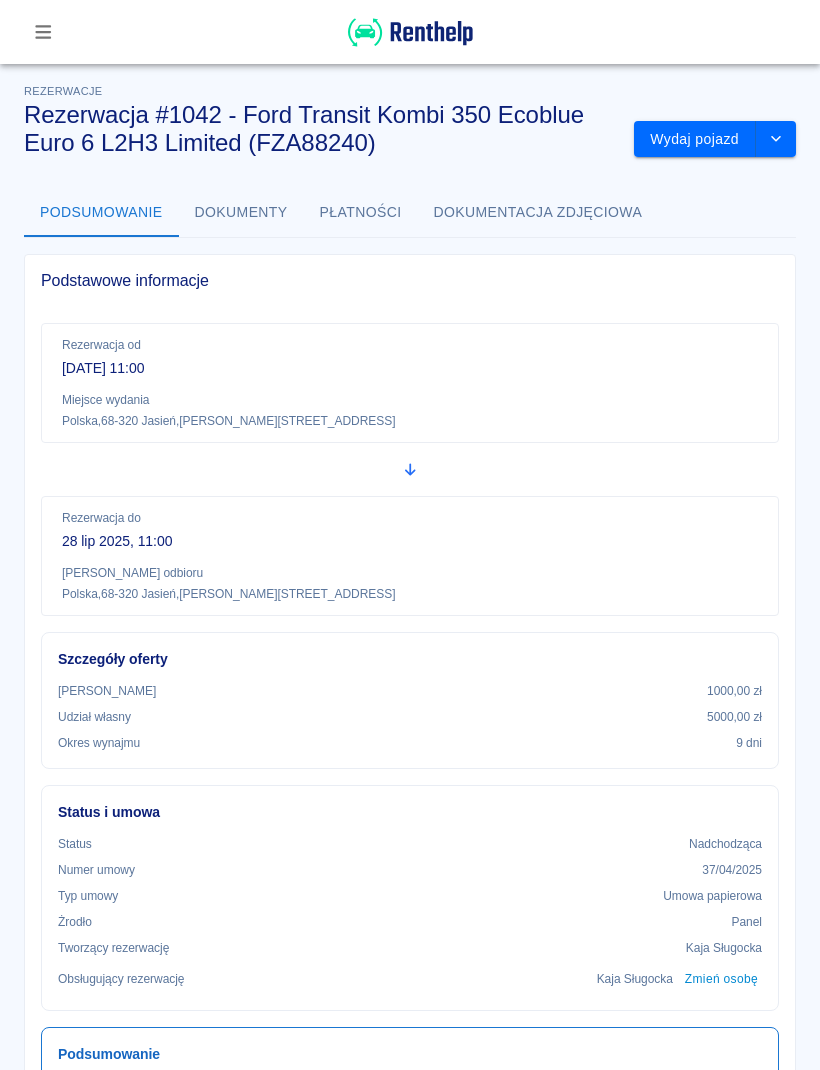 click on "Dokumentacja zdjęciowa" at bounding box center [538, 213] 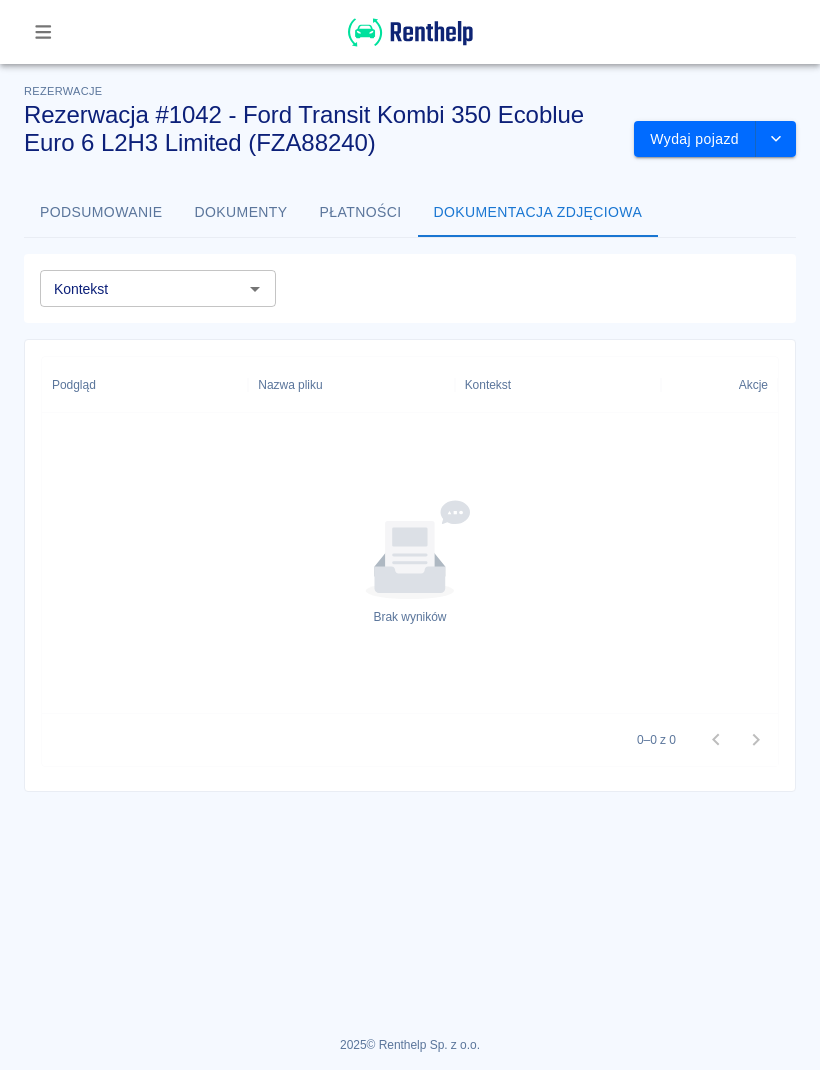 click on "Płatności" at bounding box center (361, 213) 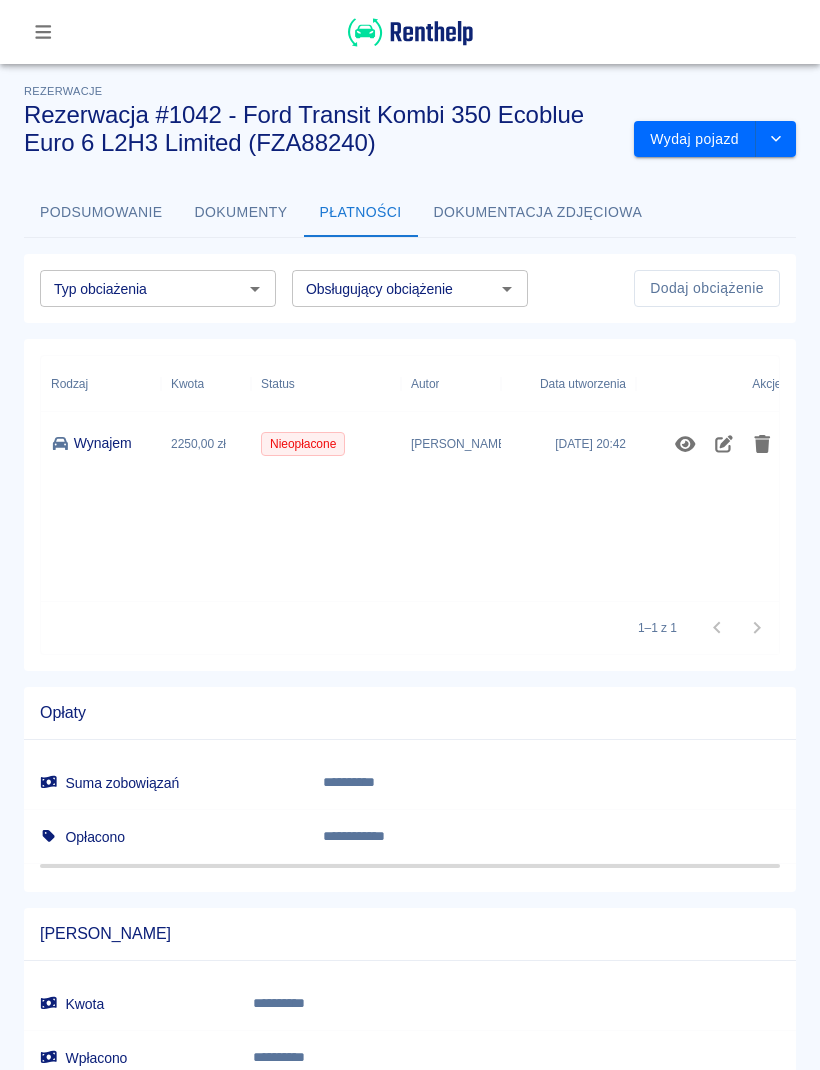 click on "Dokumenty" at bounding box center (241, 213) 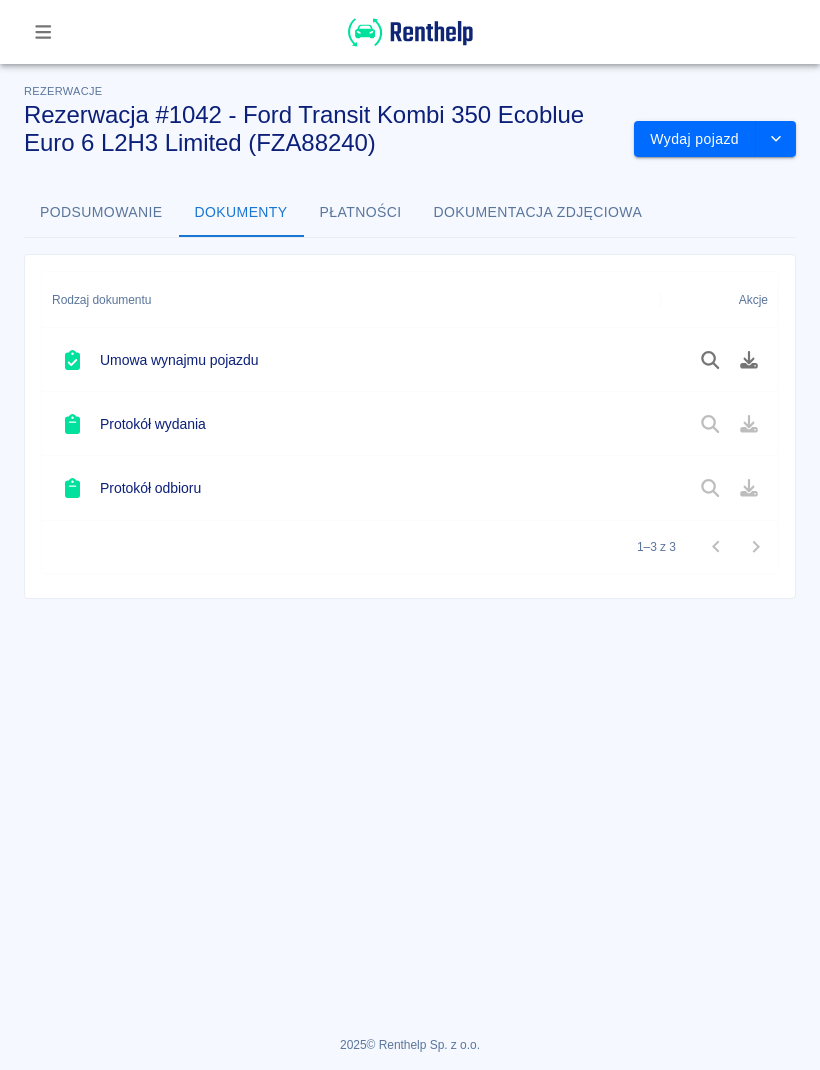 click on "Płatności" at bounding box center [361, 213] 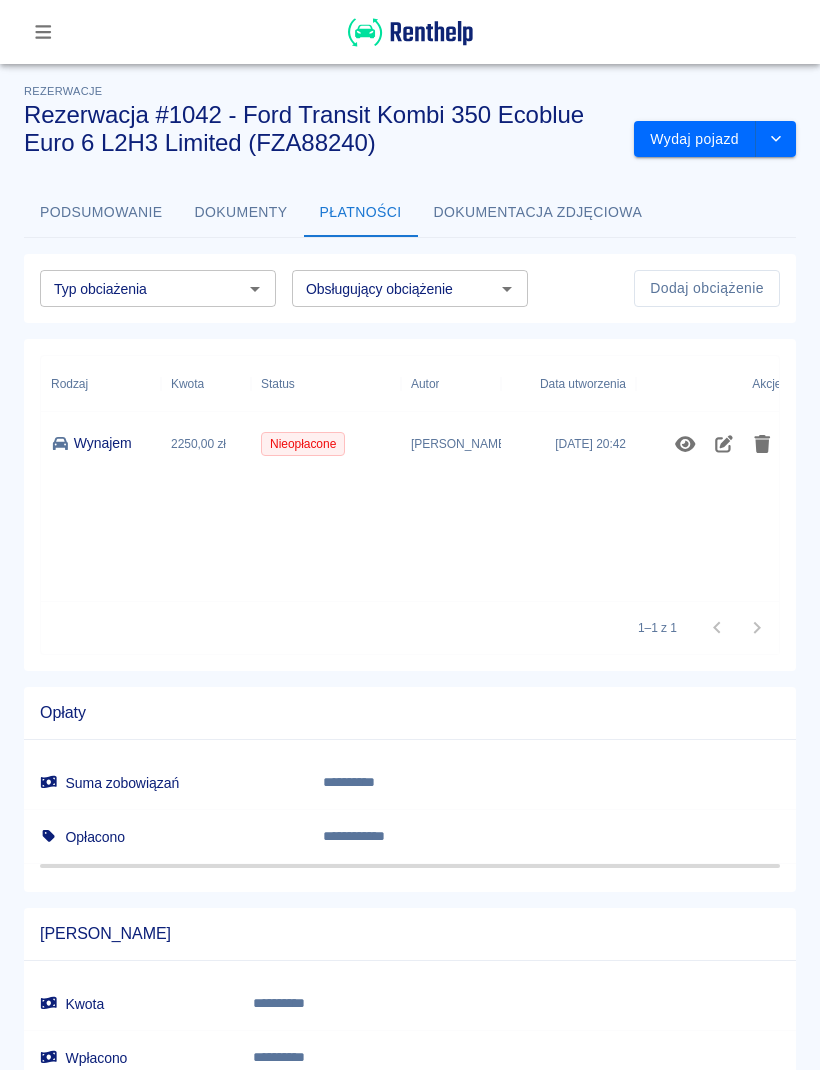 click on "Dokumentacja zdjęciowa" at bounding box center [538, 213] 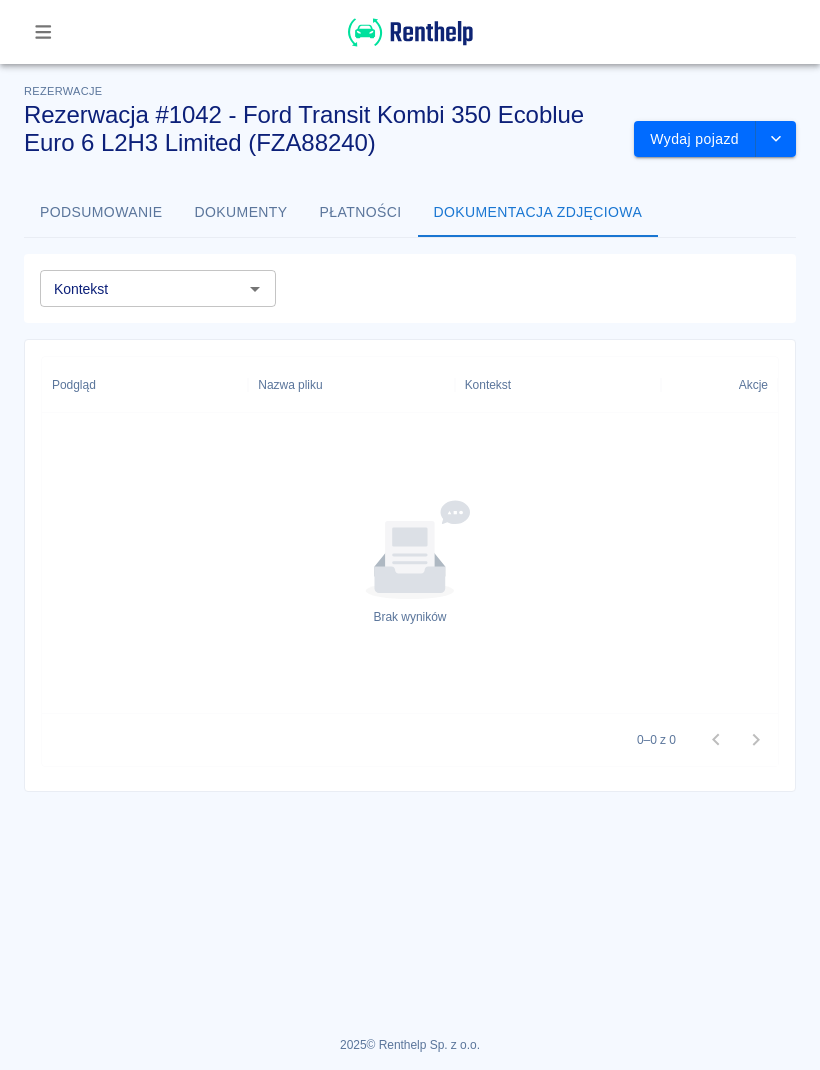 click on "Podsumowanie" at bounding box center (101, 213) 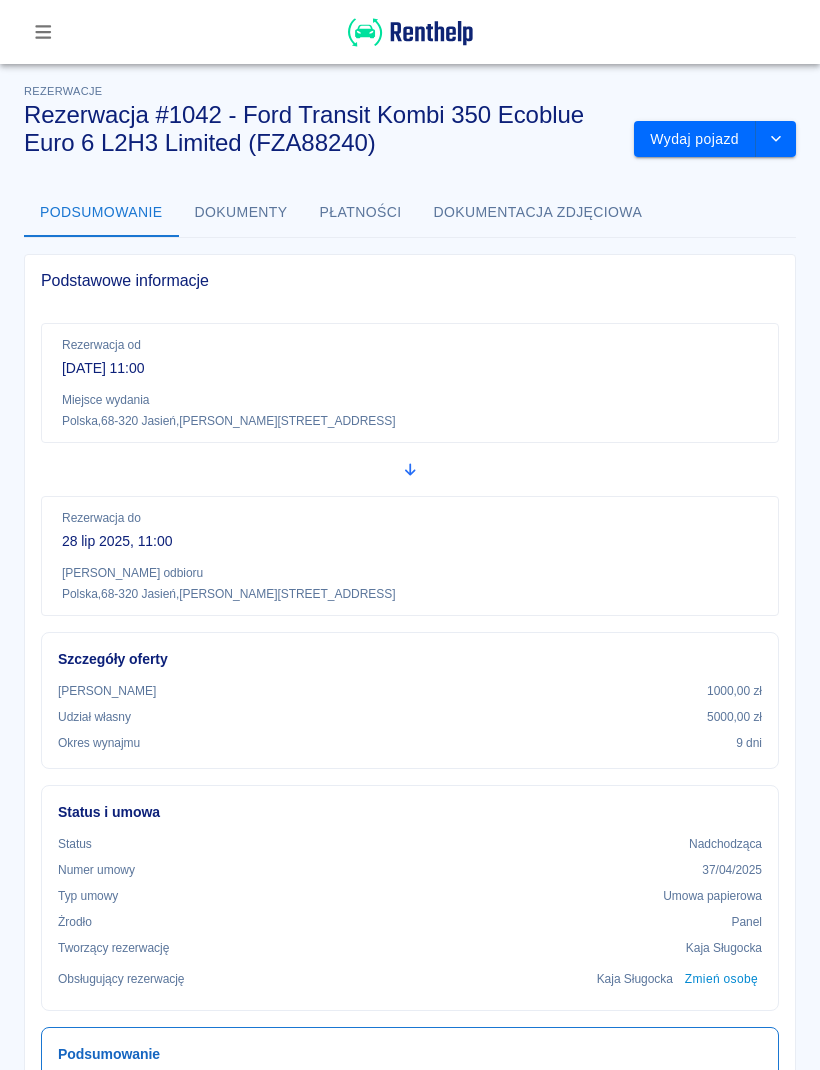 click at bounding box center [43, 32] 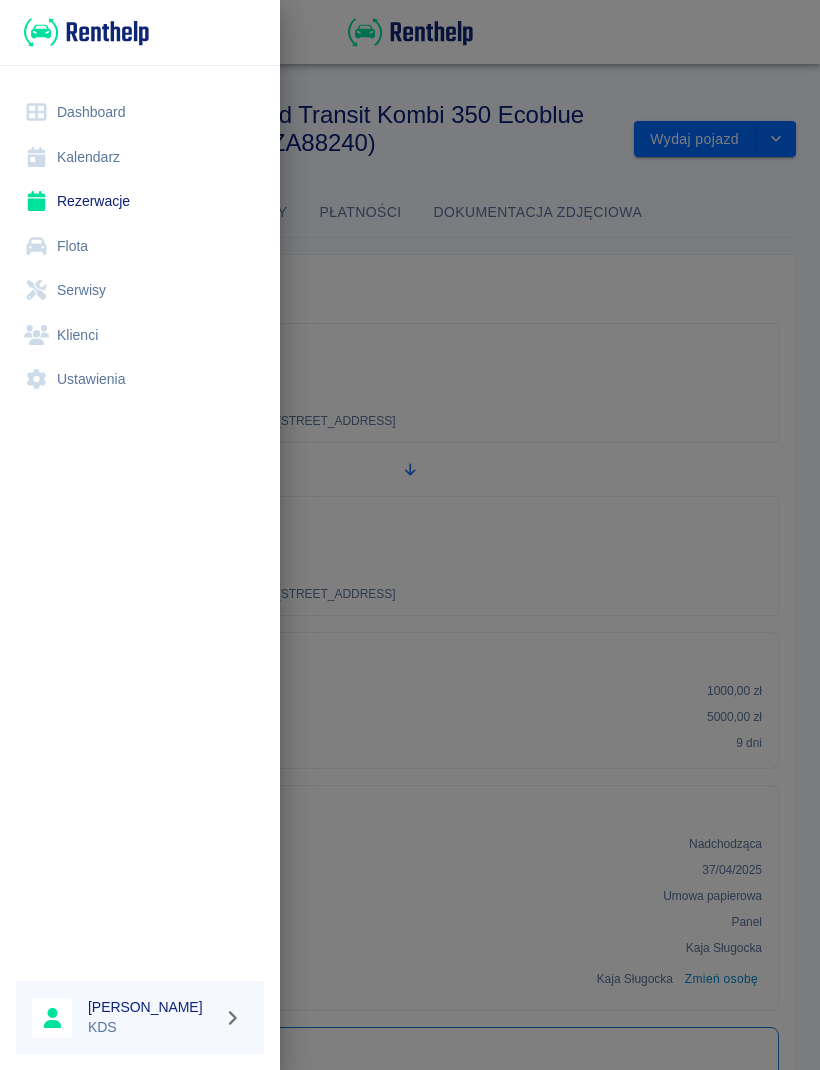 click on "Kalendarz" at bounding box center [140, 157] 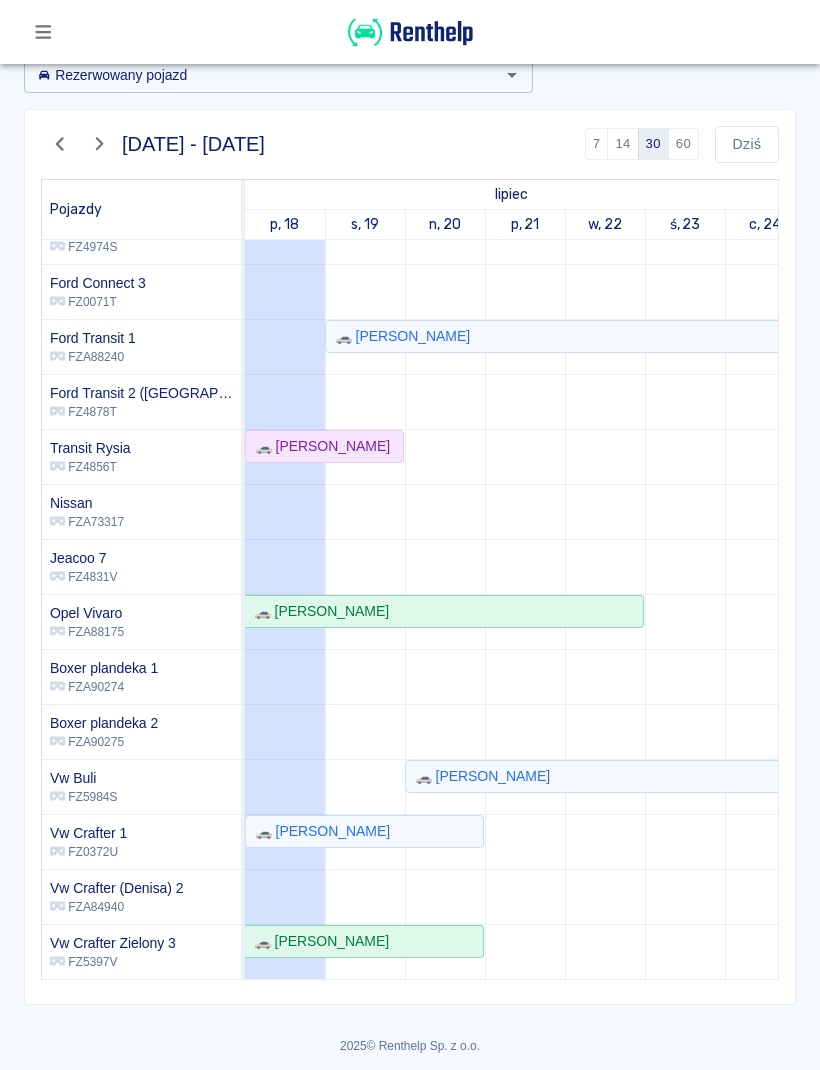 click at bounding box center [410, 32] 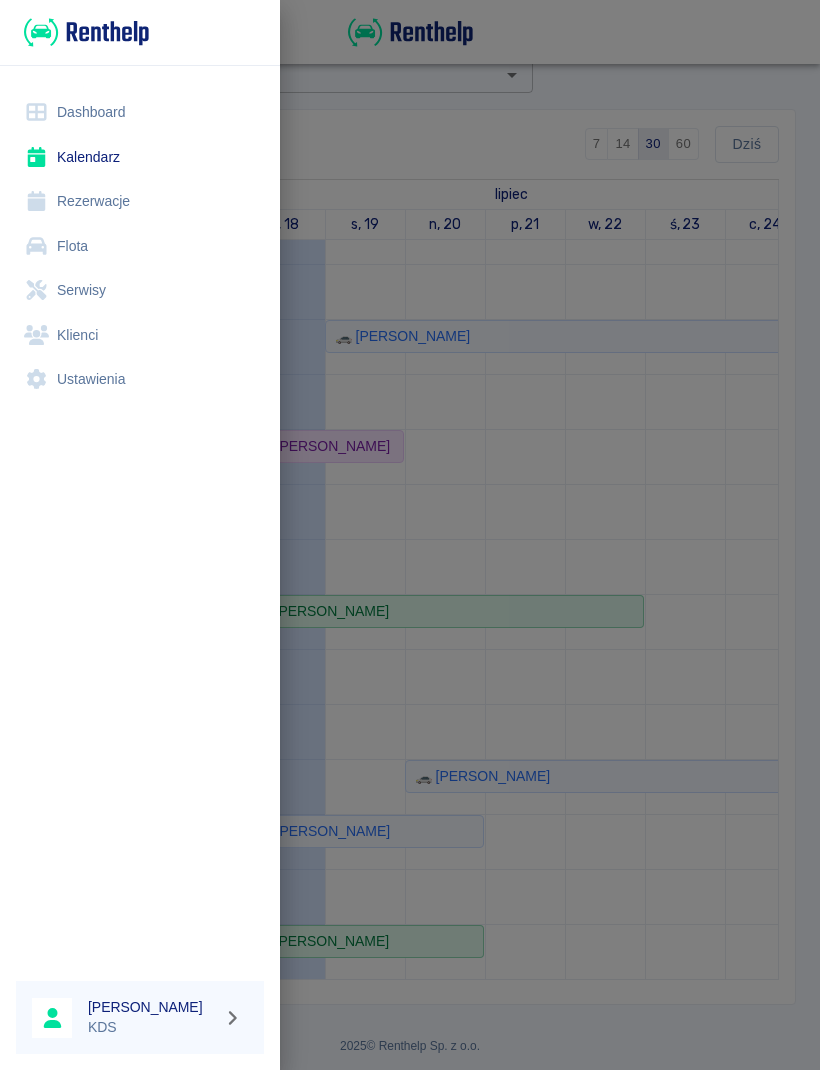 click on "Flota" at bounding box center [140, 246] 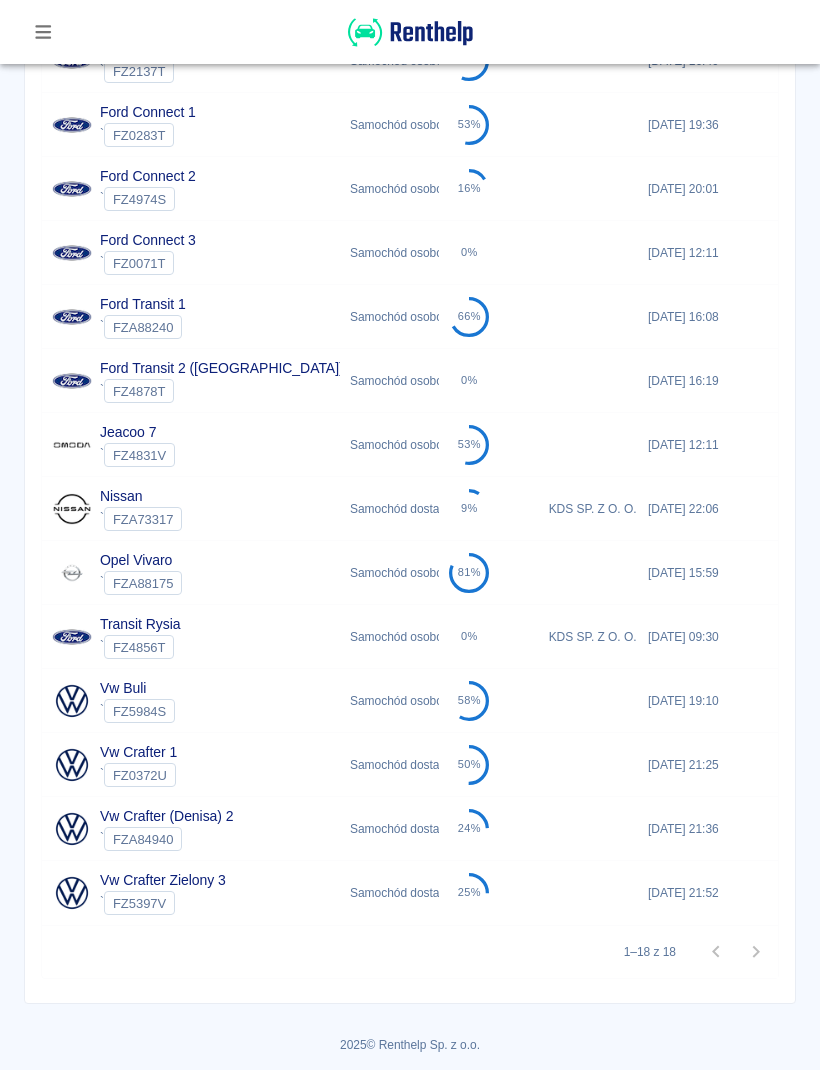 scroll, scrollTop: 600, scrollLeft: 0, axis: vertical 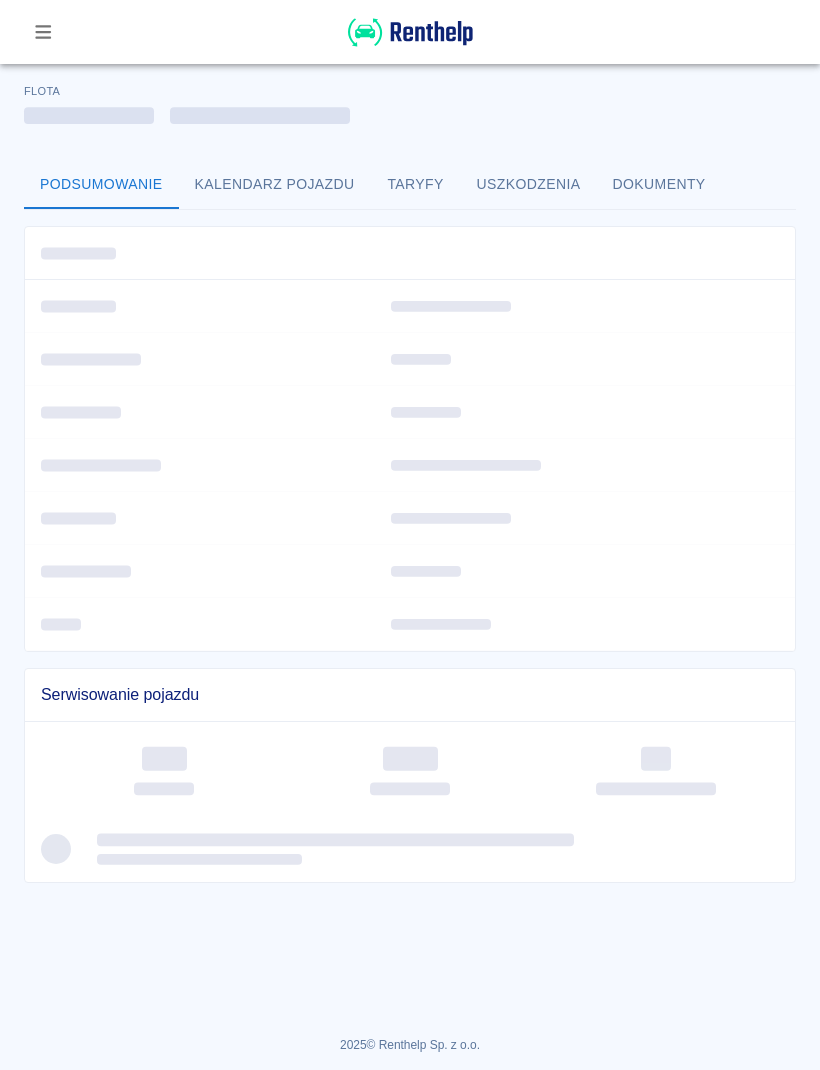 click at bounding box center (438, 839) 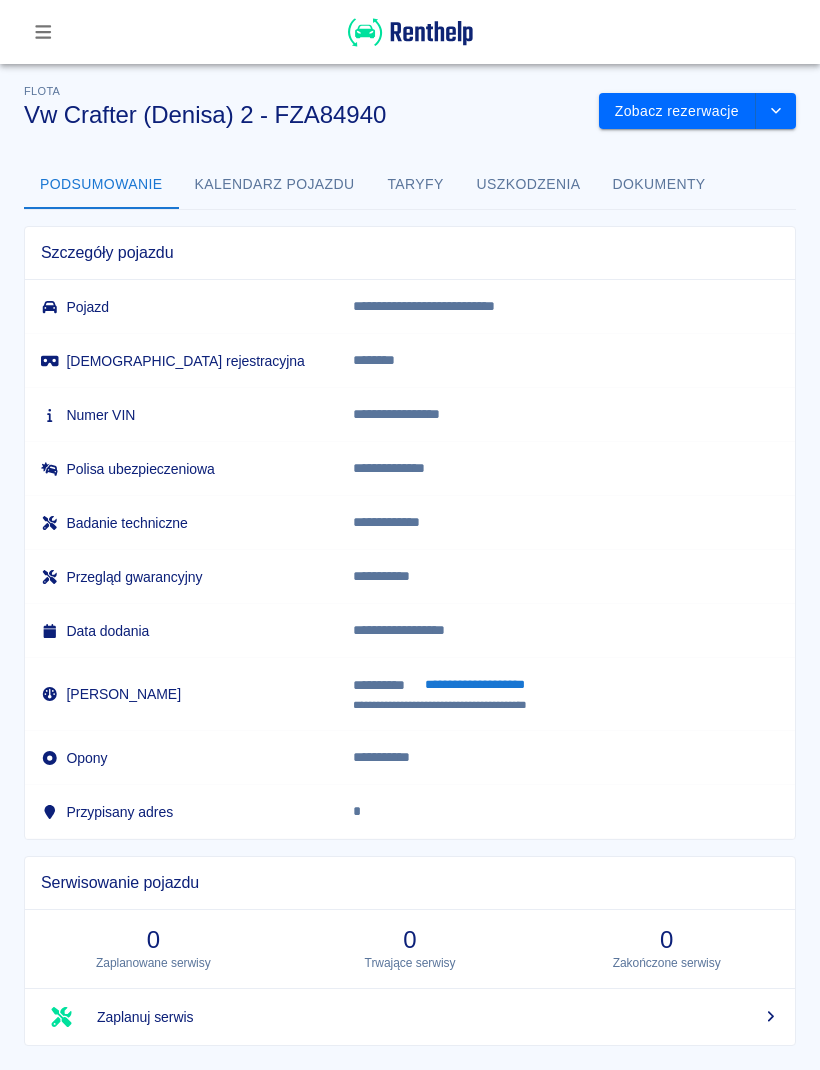 click on "**********" at bounding box center [474, 685] 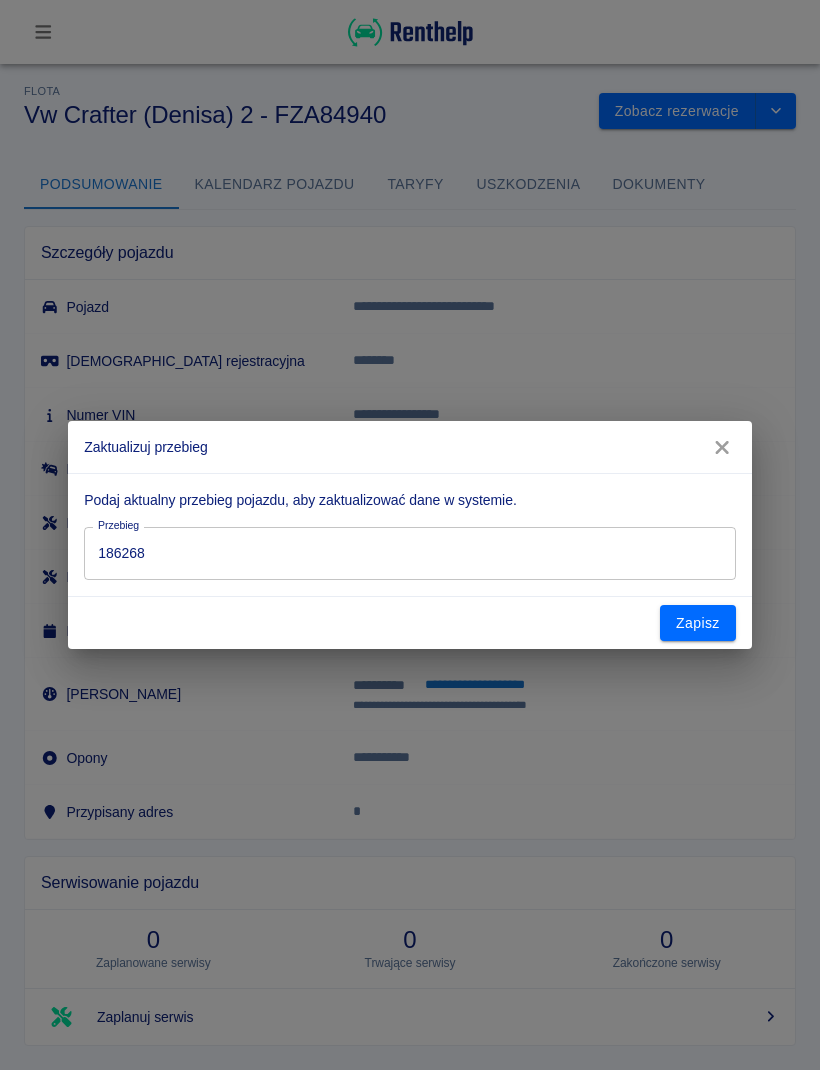 click on "186268" at bounding box center [409, 553] 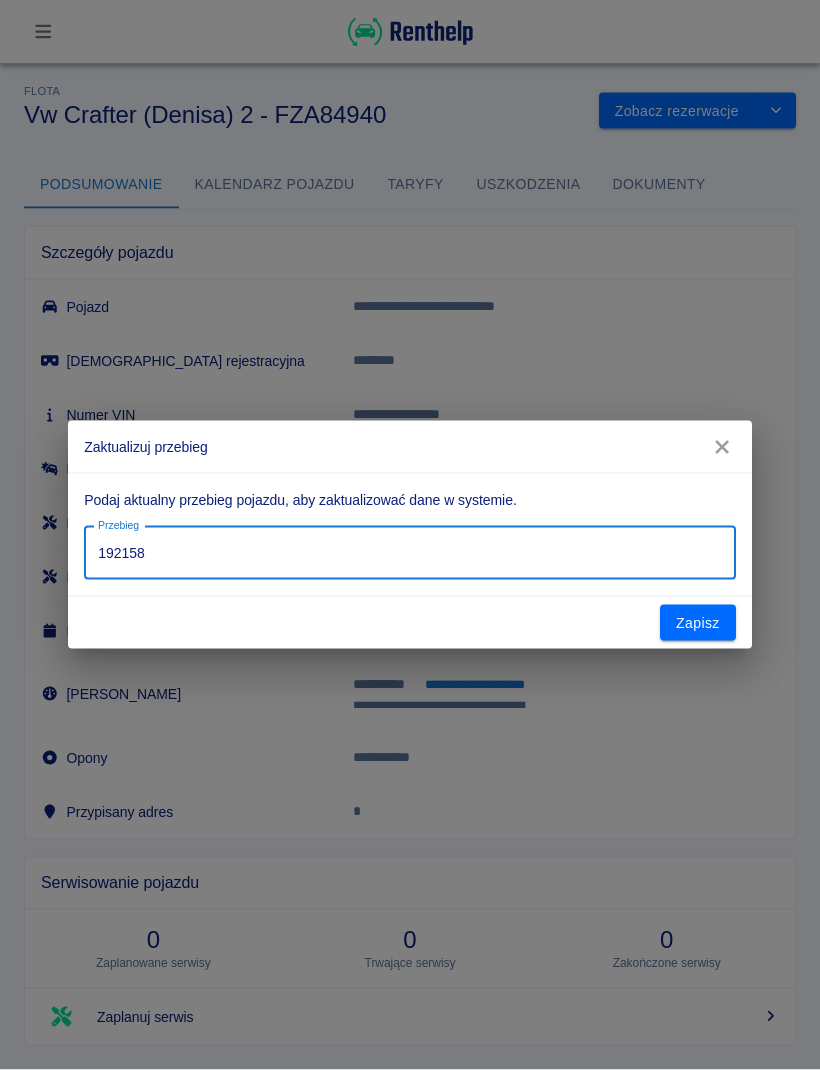 type on "192158" 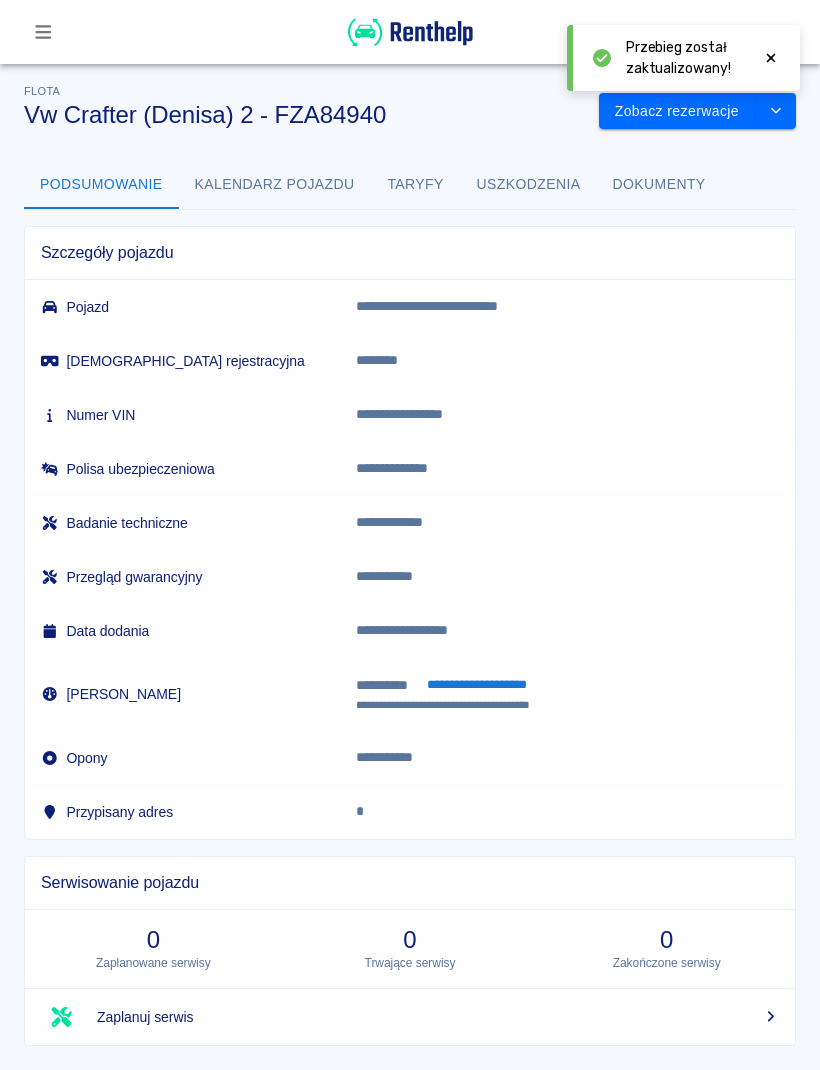 click at bounding box center [43, 32] 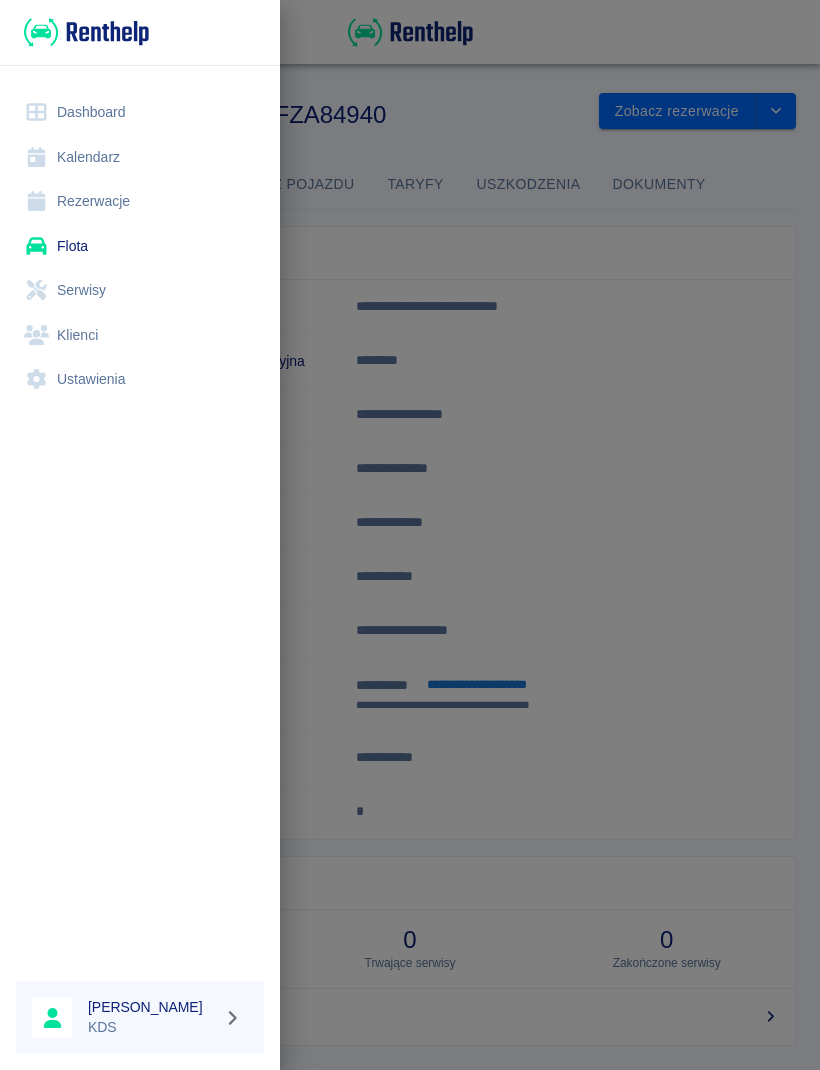 click on "Kalendarz" at bounding box center (140, 157) 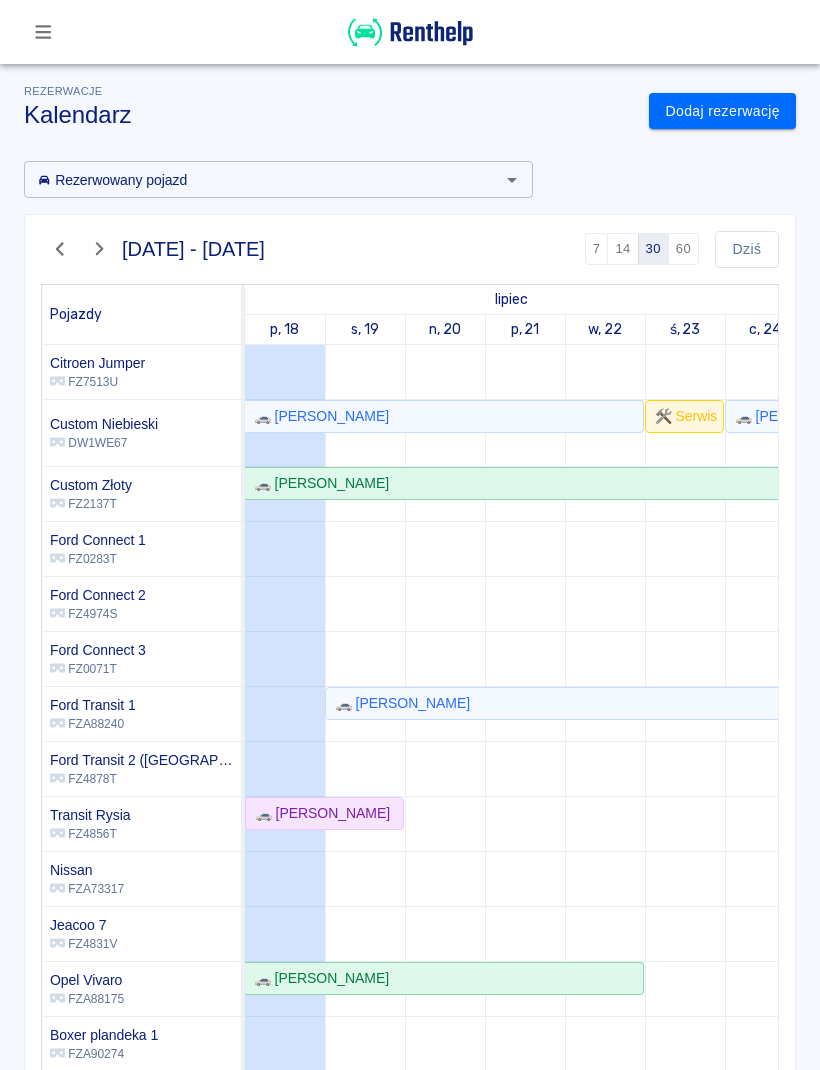 scroll, scrollTop: 153, scrollLeft: -3, axis: both 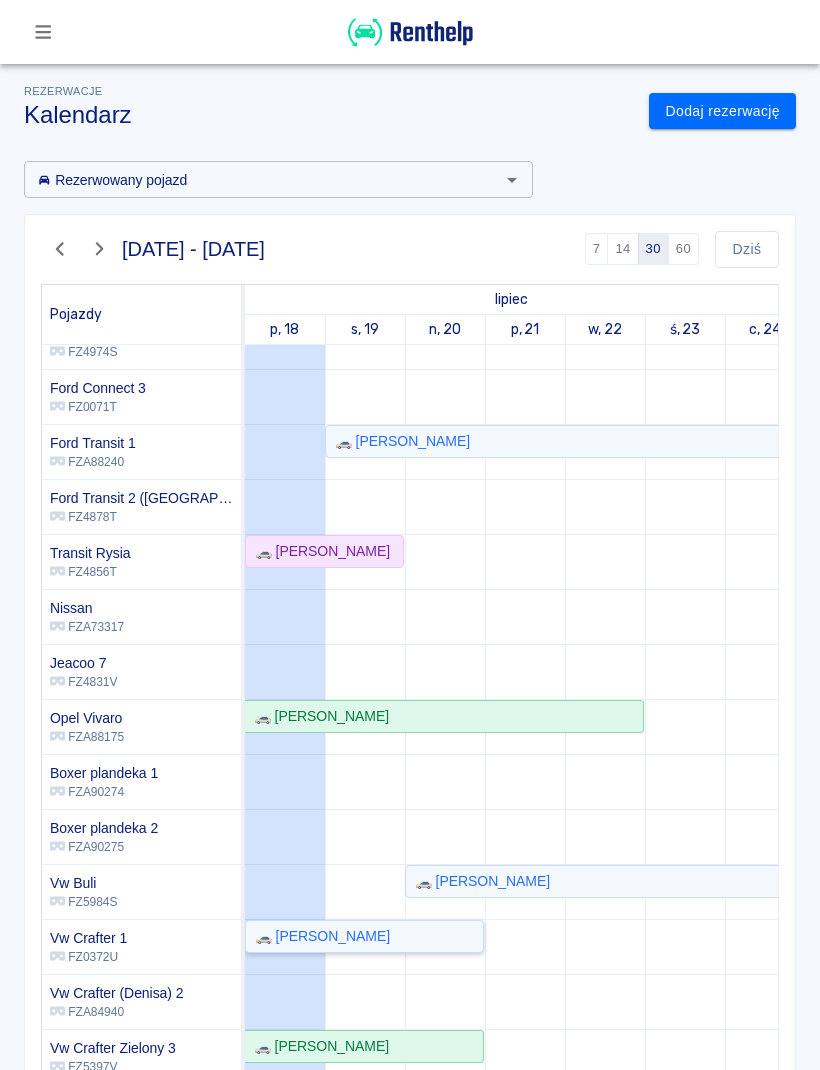 click on "🚗 [PERSON_NAME]" 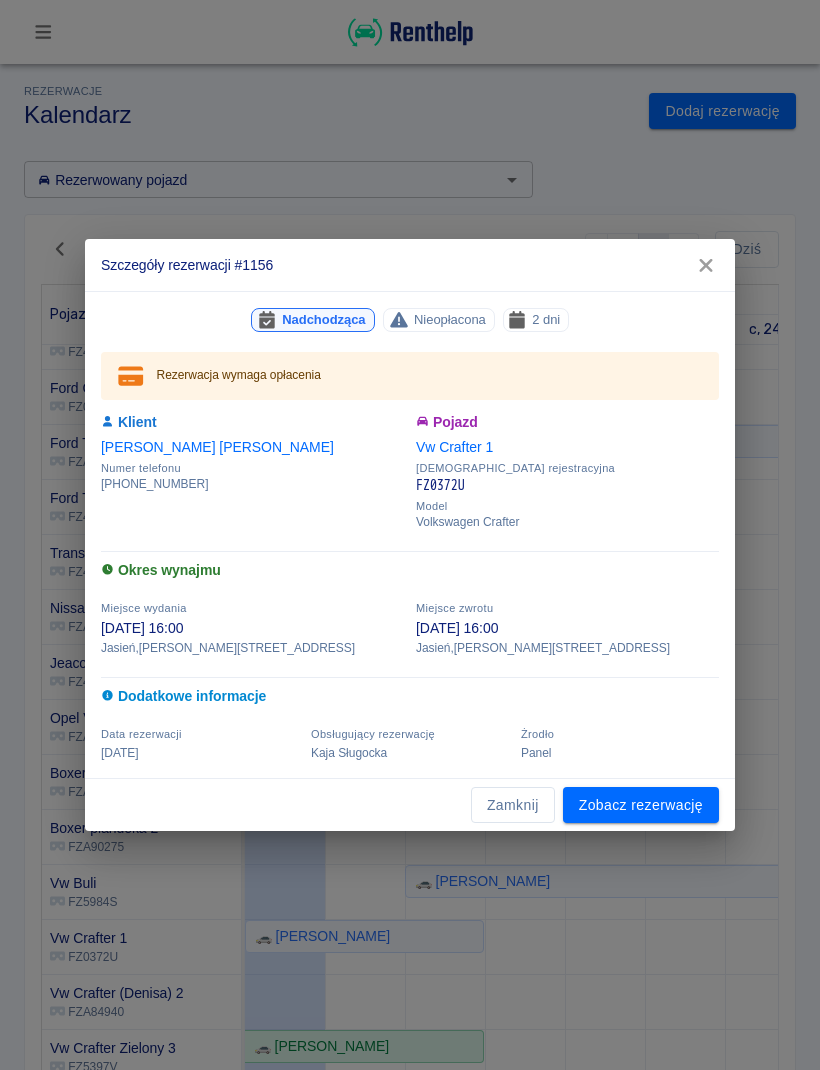 click on "Zobacz rezerwację" at bounding box center (641, 805) 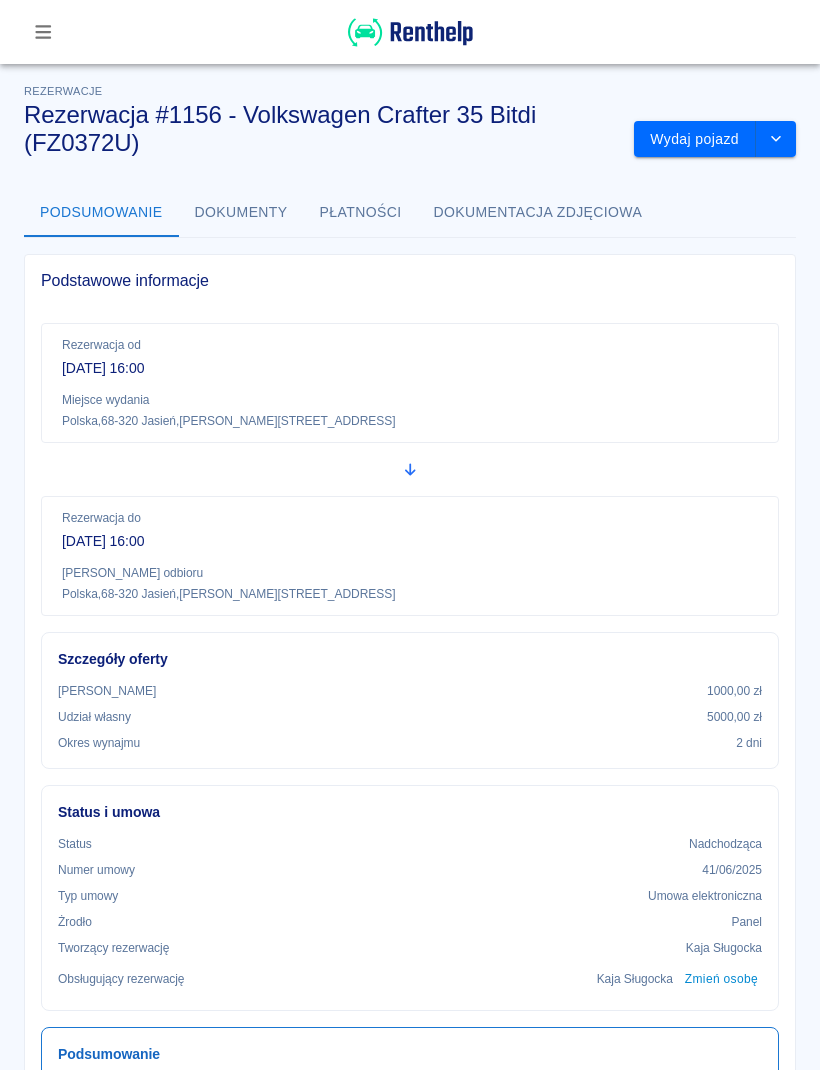 scroll, scrollTop: 0, scrollLeft: 0, axis: both 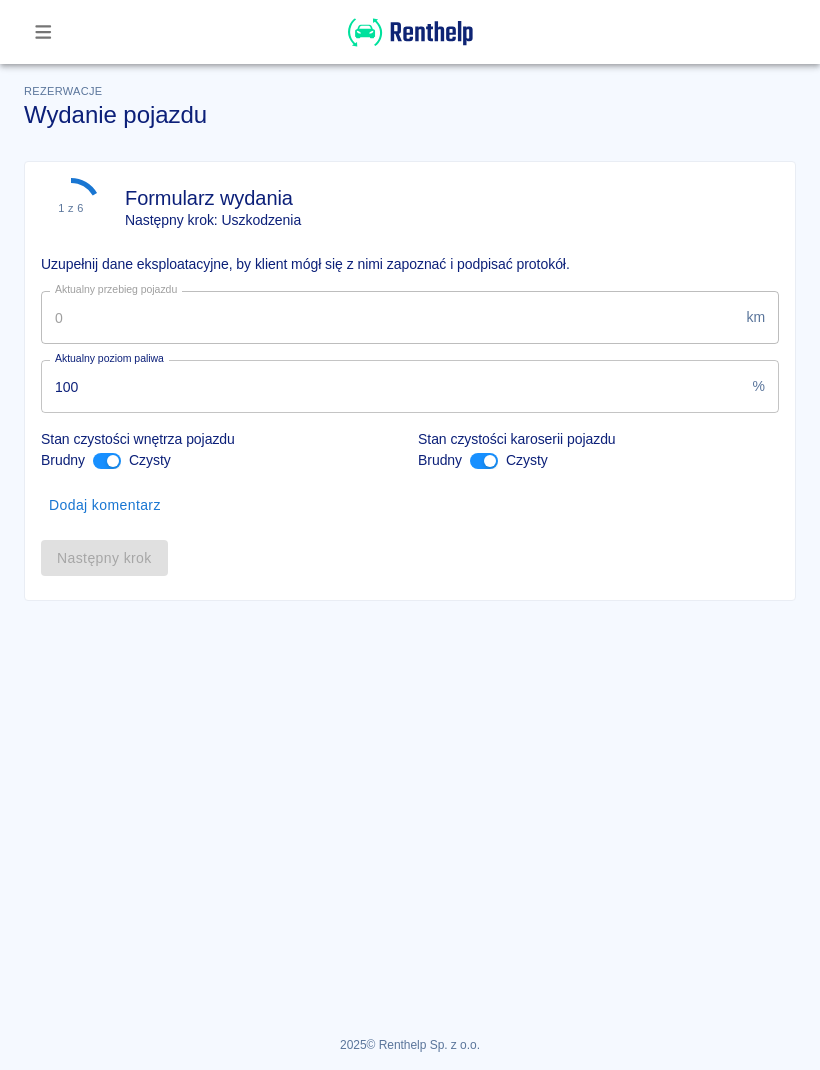 type on "103340" 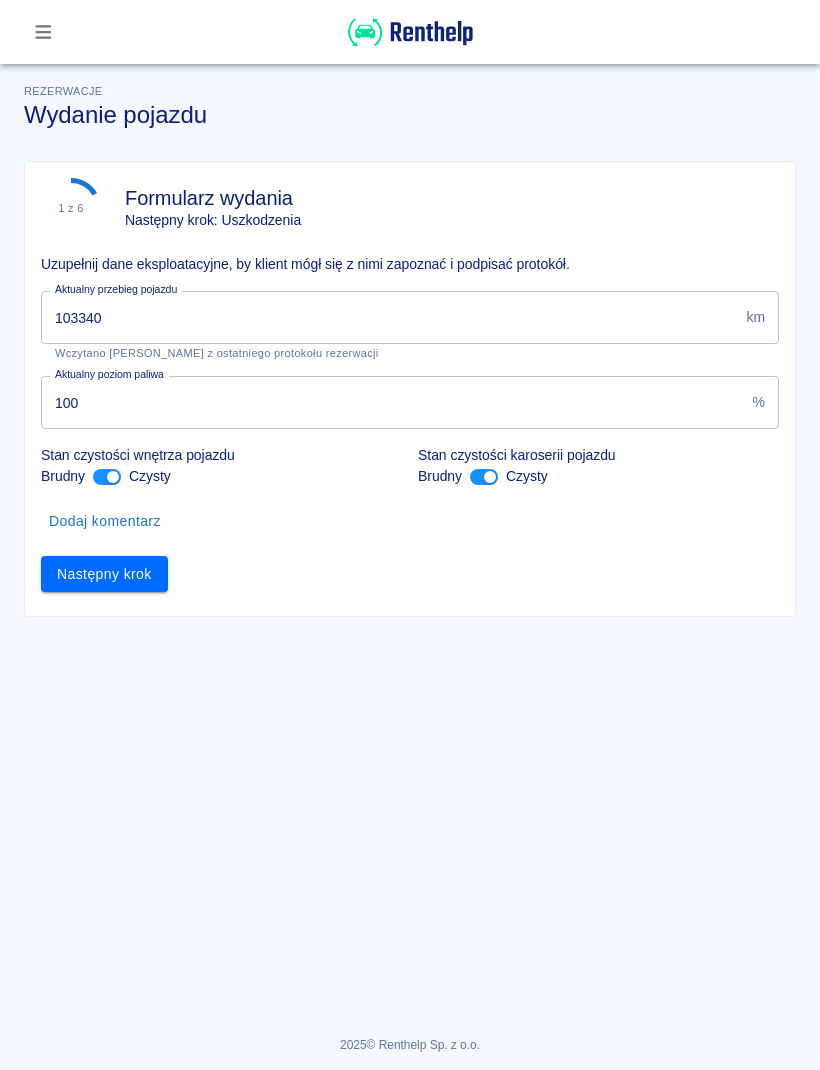 click on "Następny krok" at bounding box center (104, 574) 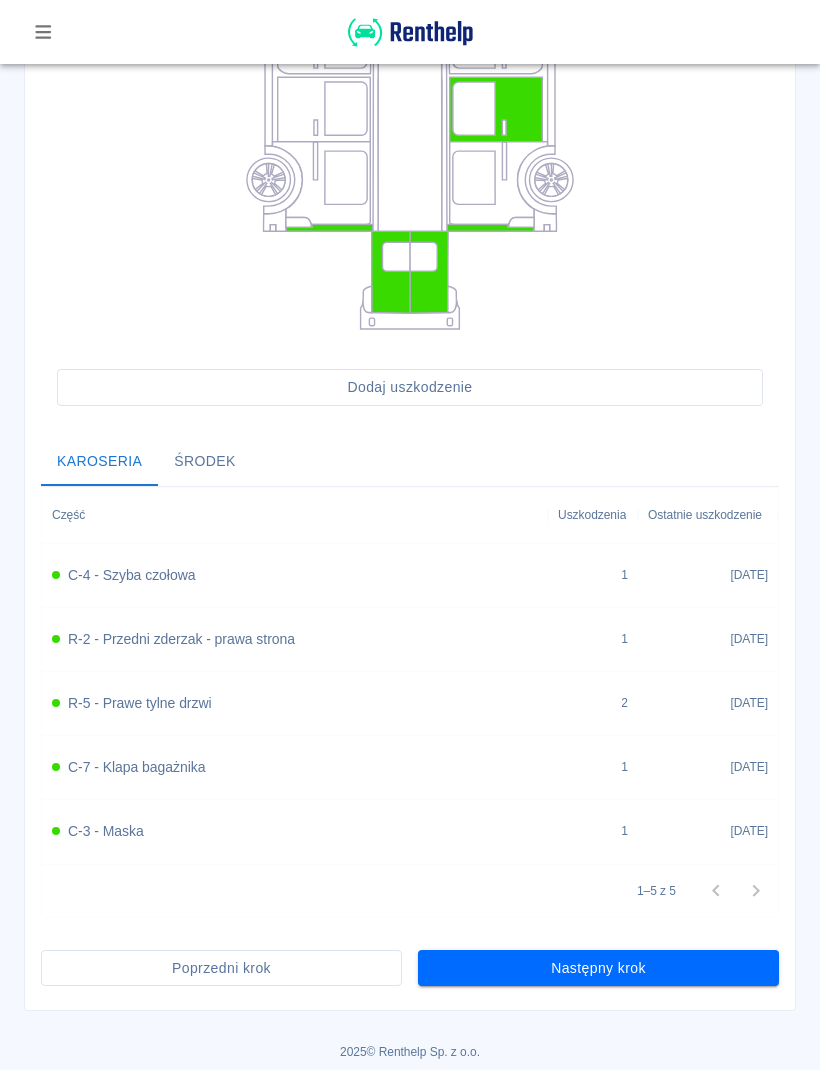 scroll, scrollTop: 395, scrollLeft: 0, axis: vertical 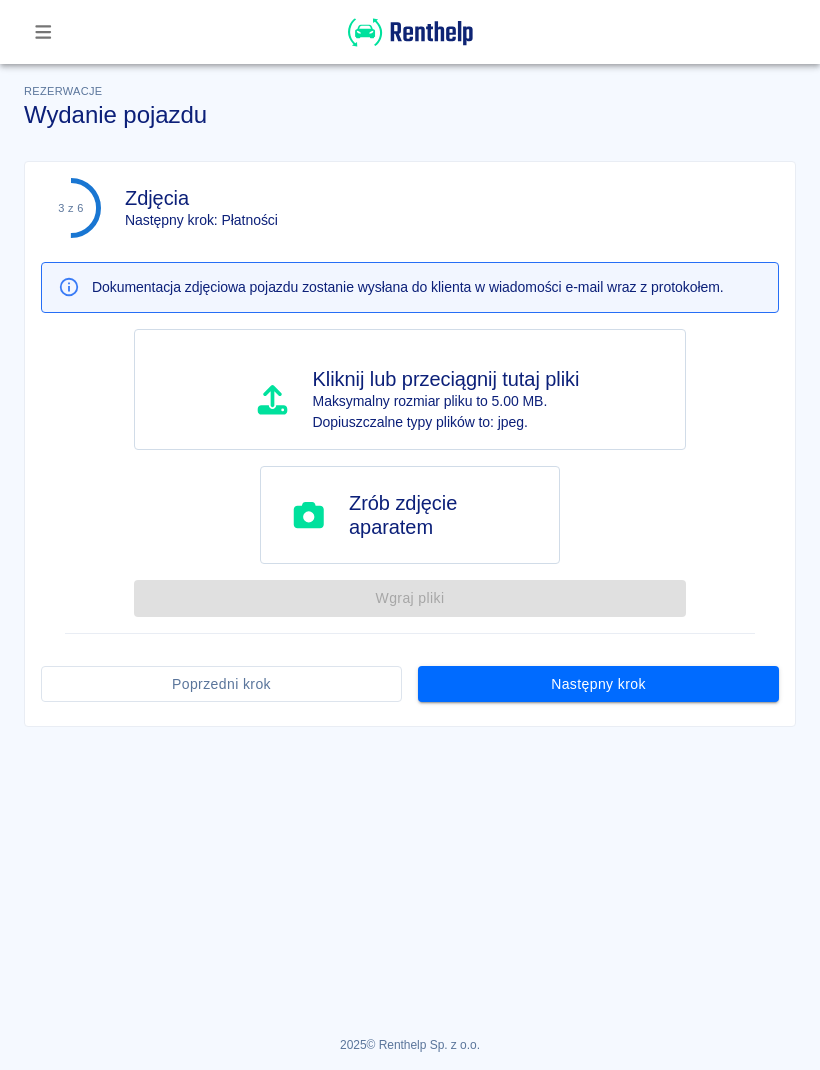 click on "Następny krok" at bounding box center [598, 684] 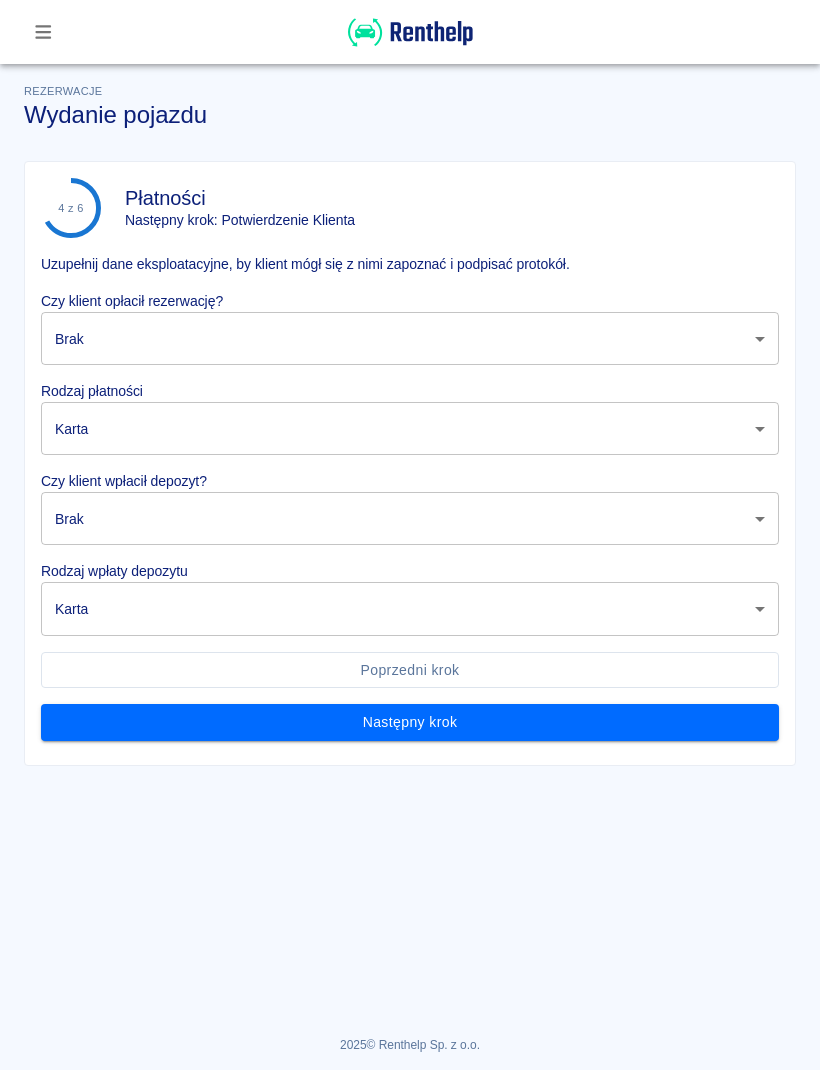 click on "Używamy plików Cookies, by zapewnić Ci najlepsze możliwe doświadczenie. Aby dowiedzieć się więcej, zapoznaj się z naszą Polityką Prywatności.  Polityka Prywatności Rozumiem Rezerwacje Wydanie pojazdu 4 z 6 Płatności Następny krok: Potwierdzenie Klienta Uzupełnij dane eksploatacyjne, by klient mógł się z nimi zapoznać i podpisać protokół. Czy klient opłacił rezerwację? Brak none ​ Rodzaj płatności Karta card ​ Czy klient wpłacił depozyt? Brak none ​ Rodzaj wpłaty depozytu Karta terminal_card_authorization ​ Poprzedni krok Następny krok 2025  © Renthelp Sp. z o.o. Wydanie pojazdu | Renthelp" at bounding box center (410, 535) 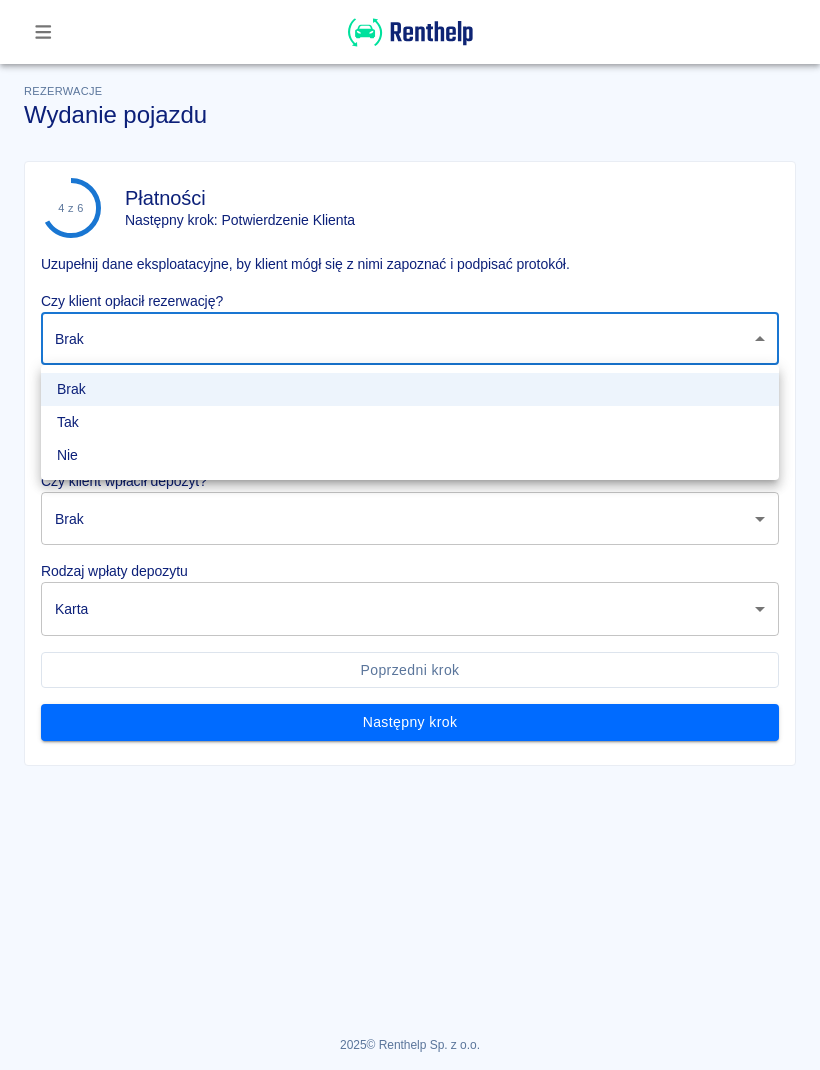 click on "Nie" at bounding box center (410, 455) 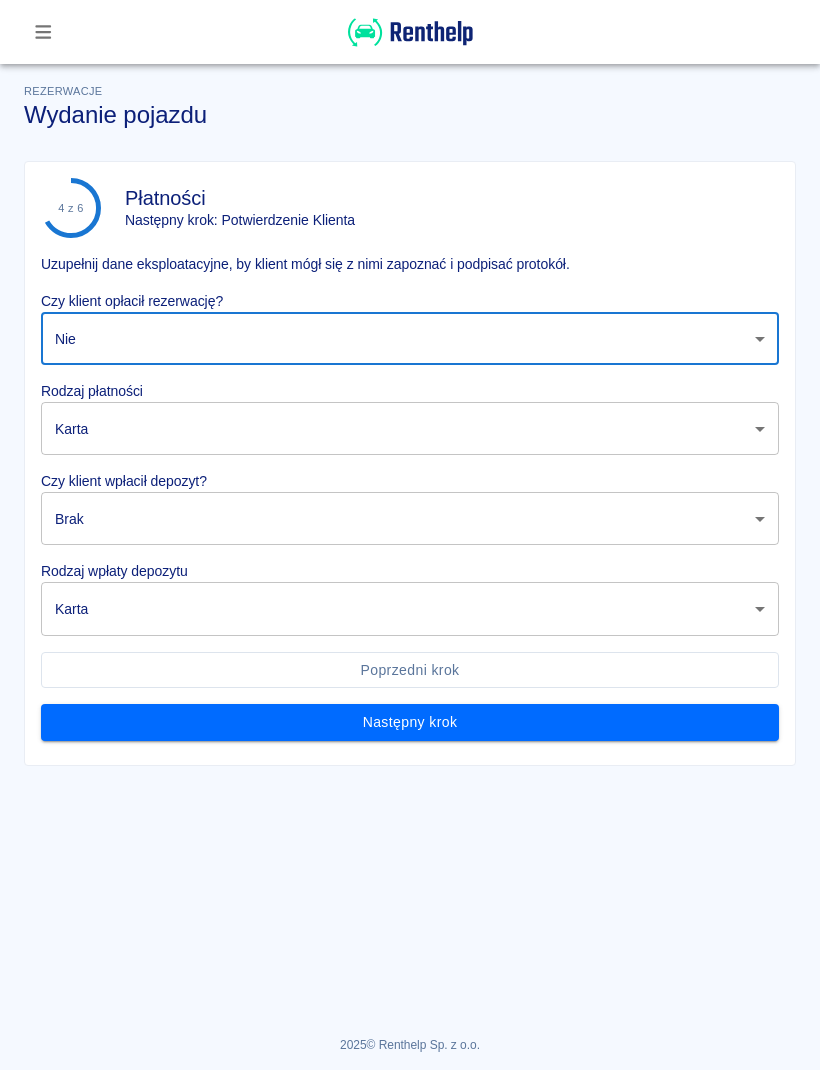 click on "Używamy plików Cookies, by zapewnić Ci najlepsze możliwe doświadczenie. Aby dowiedzieć się więcej, zapoznaj się z naszą Polityką Prywatności.  Polityka Prywatności Rozumiem Rezerwacje Wydanie pojazdu 4 z 6 Płatności Następny krok: Potwierdzenie Klienta Uzupełnij dane eksploatacyjne, by klient mógł się z nimi zapoznać i podpisać protokół. Czy klient opłacił rezerwację? Nie false ​ Rodzaj płatności Karta card ​ Czy klient wpłacił depozyt? Brak none ​ Rodzaj wpłaty depozytu Karta terminal_card_authorization ​ Poprzedni krok Następny krok 2025  © Renthelp Sp. z o.o. Wydanie pojazdu | Renthelp" at bounding box center (410, 535) 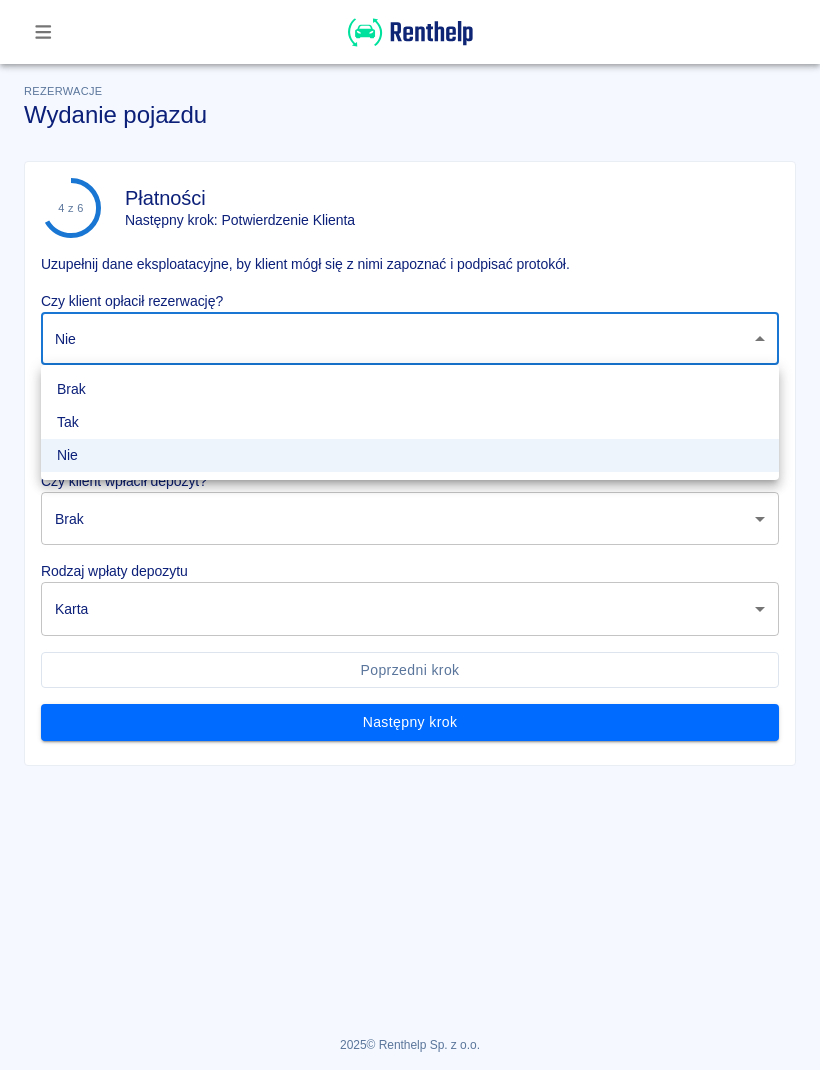 click on "Tak" at bounding box center (410, 422) 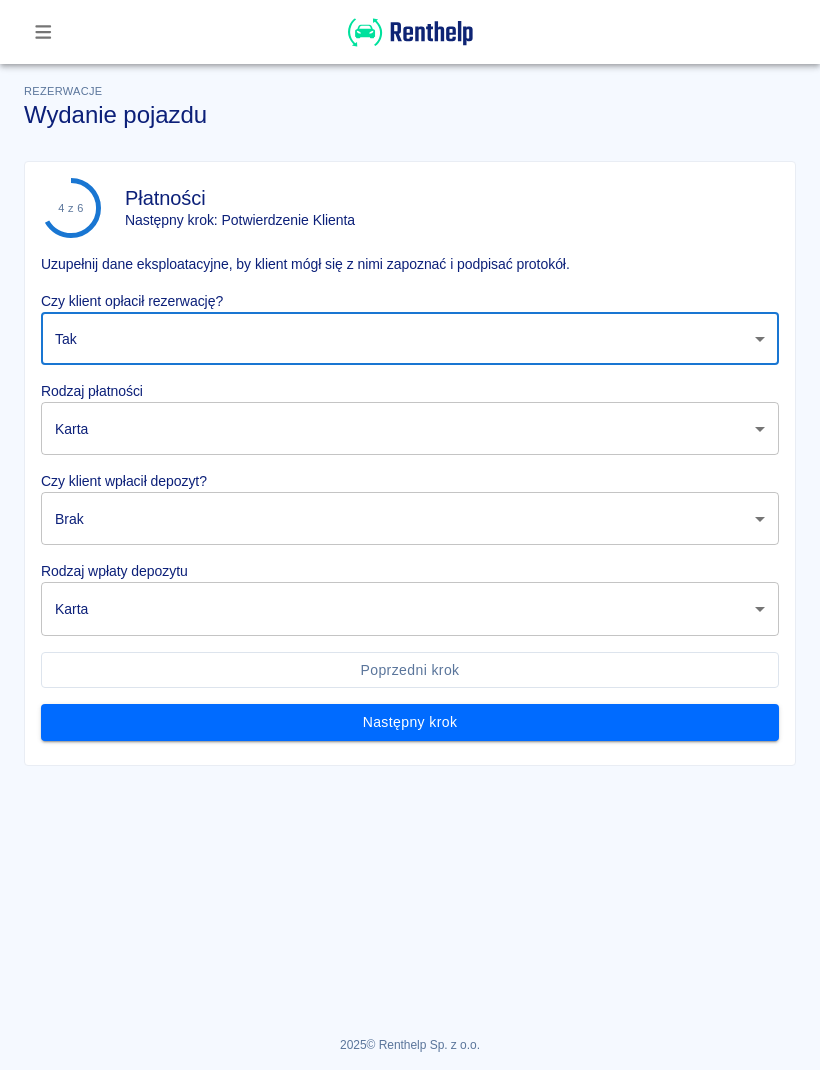 click on "Używamy plików Cookies, by zapewnić Ci najlepsze możliwe doświadczenie. Aby dowiedzieć się więcej, zapoznaj się z naszą Polityką Prywatności.  Polityka Prywatności Rozumiem Rezerwacje Wydanie pojazdu 4 z 6 Płatności Następny krok: Potwierdzenie Klienta Uzupełnij dane eksploatacyjne, by klient mógł się z nimi zapoznać i podpisać protokół. Czy klient opłacił rezerwację? Tak true ​ Rodzaj płatności Karta card ​ Czy klient wpłacił depozyt? Brak none ​ Rodzaj wpłaty depozytu Karta terminal_card_authorization ​ Poprzedni krok Następny krok 2025  © Renthelp Sp. z o.o. Wydanie pojazdu | Renthelp" at bounding box center (410, 535) 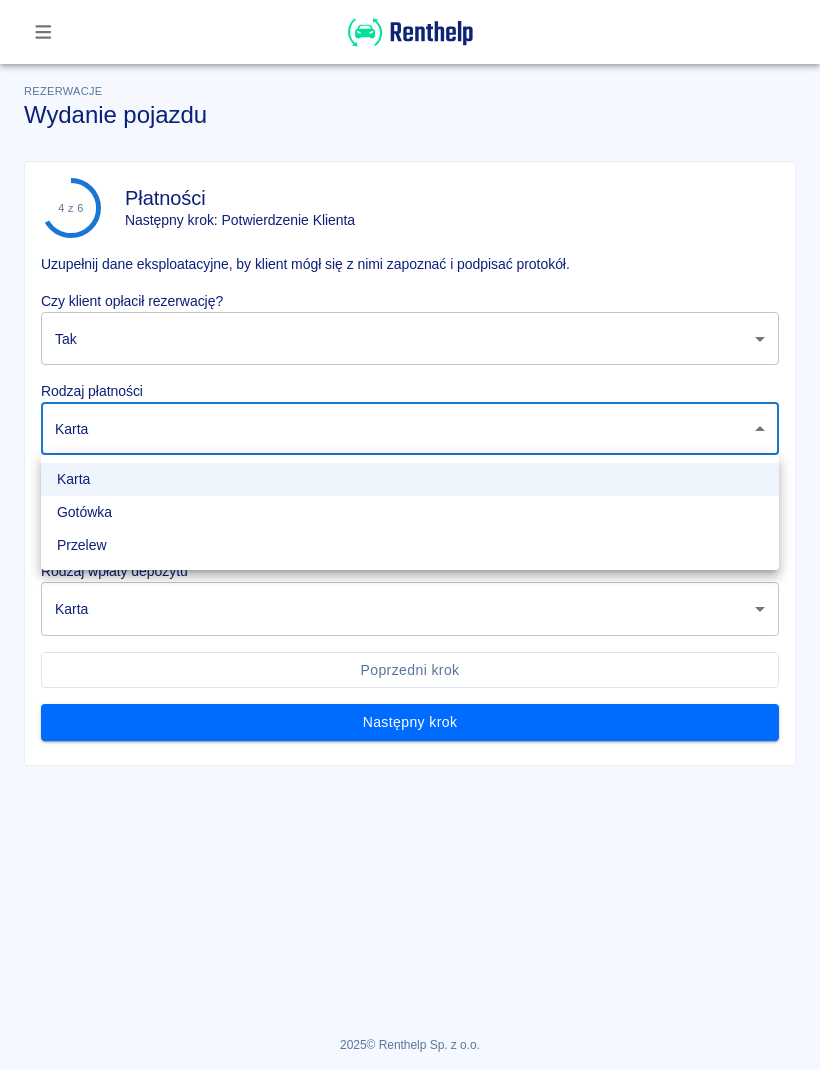 click on "Gotówka" at bounding box center [410, 512] 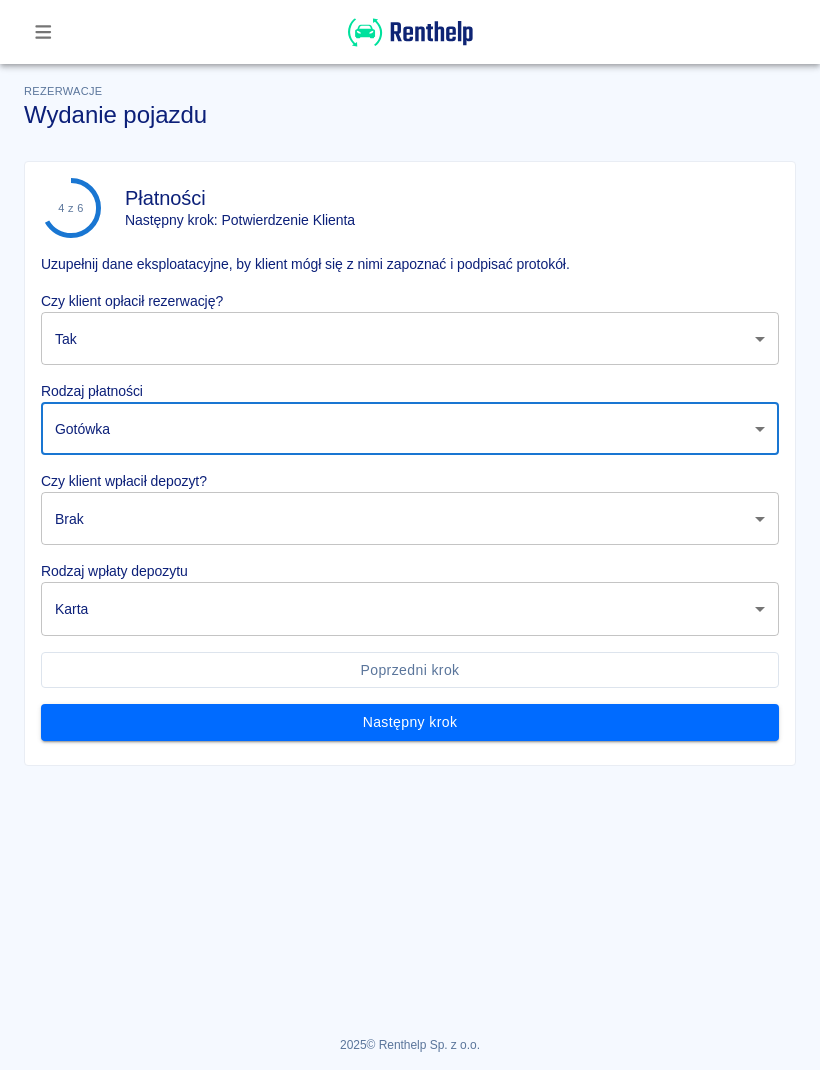 click on "Używamy plików Cookies, by zapewnić Ci najlepsze możliwe doświadczenie. Aby dowiedzieć się więcej, zapoznaj się z naszą Polityką Prywatności.  Polityka Prywatności Rozumiem Rezerwacje Wydanie pojazdu 4 z 6 Płatności Następny krok: Potwierdzenie Klienta Uzupełnij dane eksploatacyjne, by klient mógł się z nimi zapoznać i podpisać protokół. Czy klient opłacił rezerwację? Tak true ​ Rodzaj płatności Gotówka cash ​ Czy klient wpłacił depozyt? Brak none ​ Rodzaj wpłaty depozytu Karta terminal_card_authorization ​ Poprzedni krok Następny krok 2025  © Renthelp Sp. z o.o. Wydanie pojazdu | Renthelp" at bounding box center (410, 535) 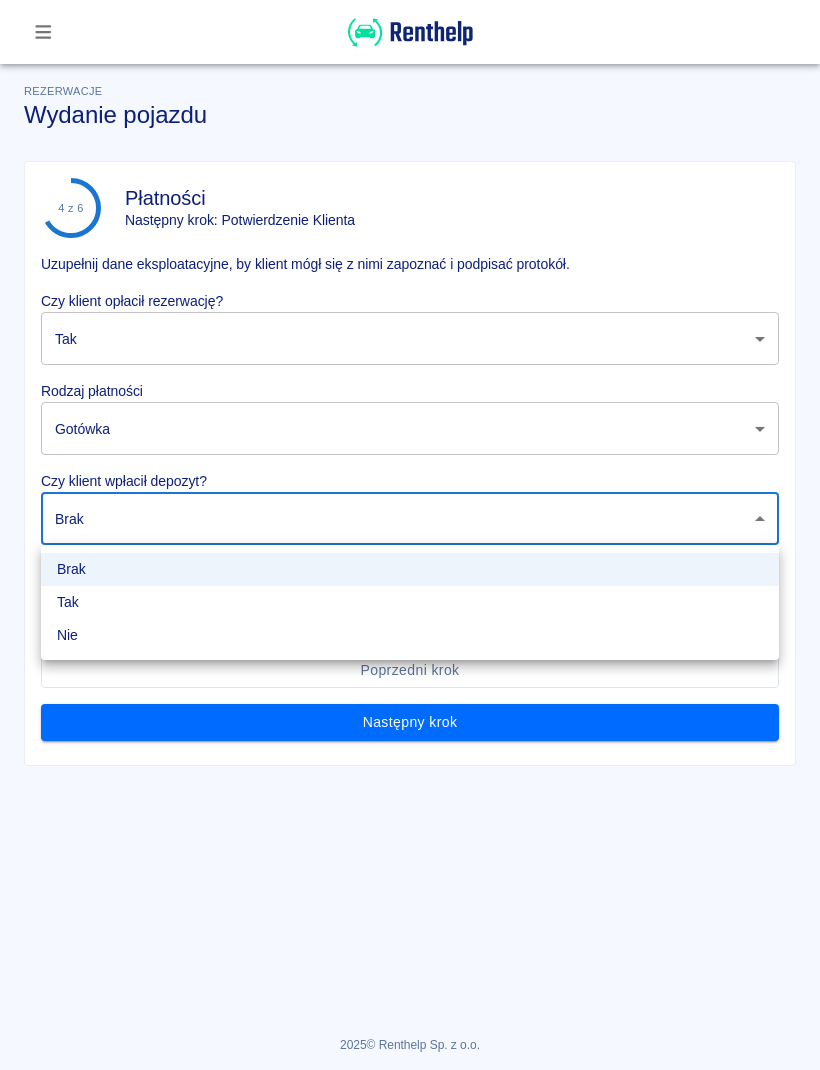 click on "Tak" at bounding box center (410, 602) 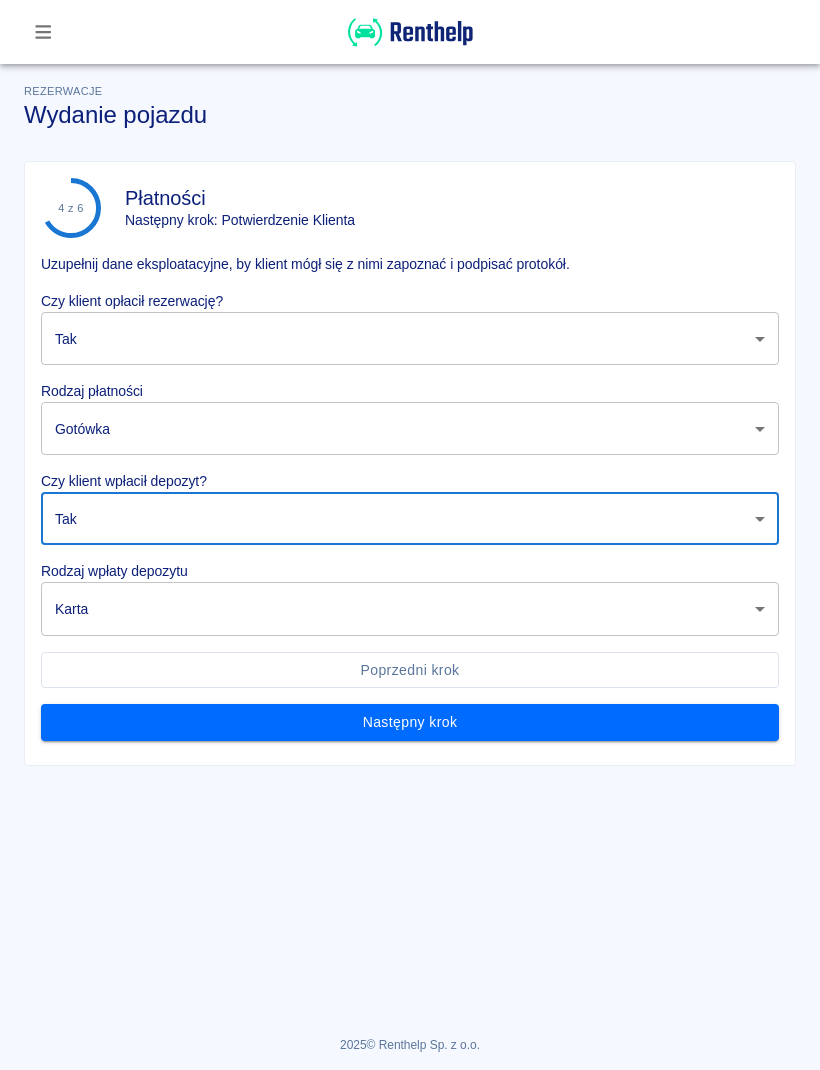 click on "Używamy plików Cookies, by zapewnić Ci najlepsze możliwe doświadczenie. Aby dowiedzieć się więcej, zapoznaj się z naszą Polityką Prywatności.  Polityka Prywatności Rozumiem Rezerwacje Wydanie pojazdu 4 z 6 Płatności Następny krok: Potwierdzenie Klienta Uzupełnij dane eksploatacyjne, by klient mógł się z nimi zapoznać i podpisać protokół. Czy klient opłacił rezerwację? Tak true ​ Rodzaj płatności Gotówka cash ​ Czy klient wpłacił depozyt? Tak true ​ Rodzaj wpłaty depozytu Karta terminal_card_authorization ​ Poprzedni krok Następny krok 2025  © Renthelp Sp. z o.o. Wydanie pojazdu | Renthelp" at bounding box center (410, 535) 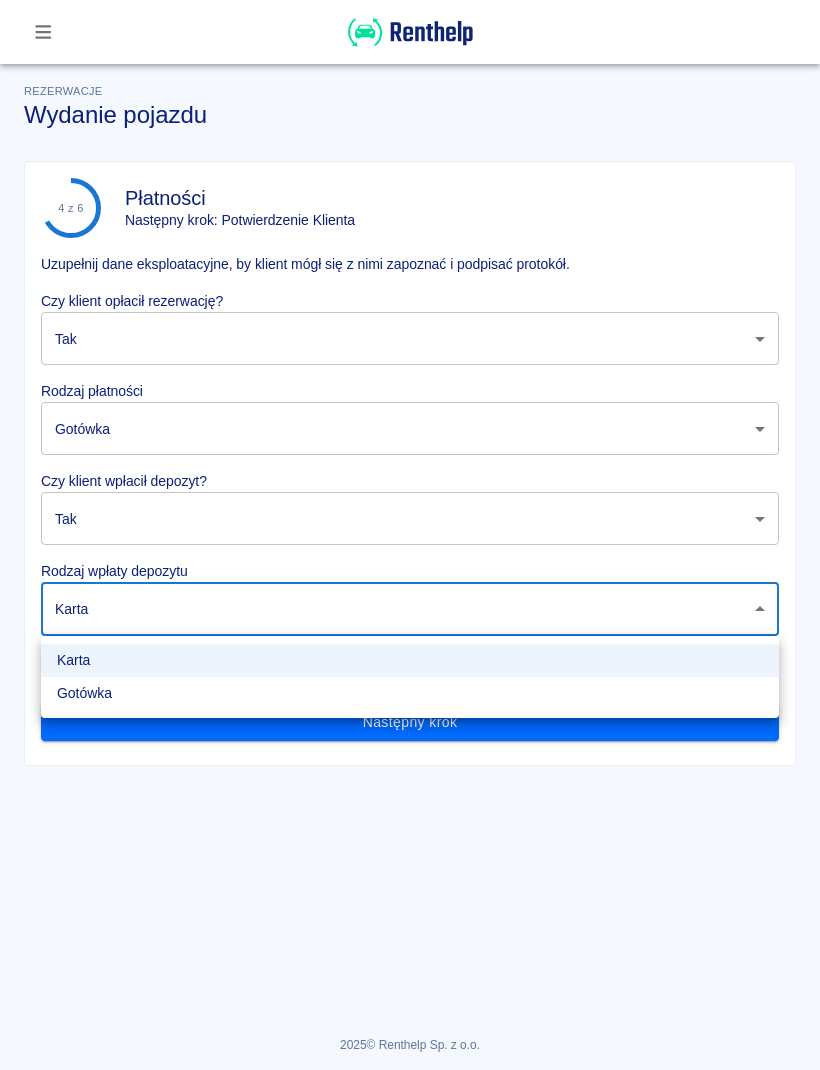 click on "Gotówka" at bounding box center (410, 693) 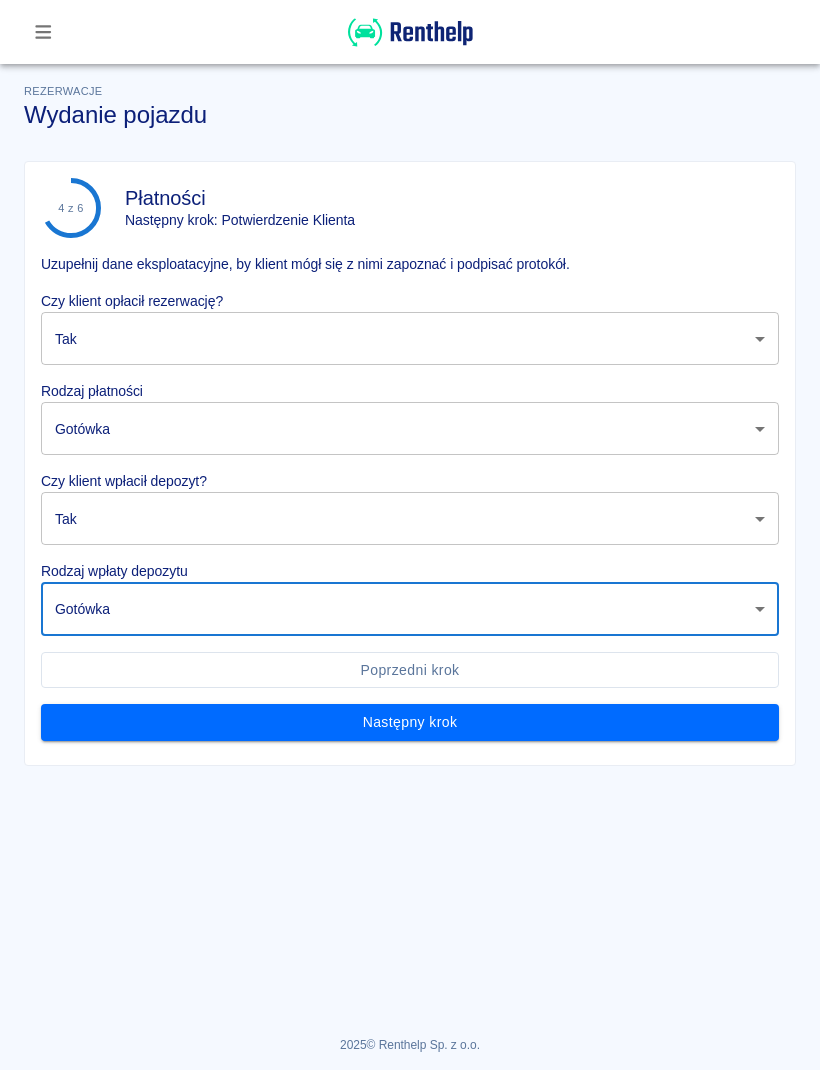 click on "Następny krok" at bounding box center (410, 722) 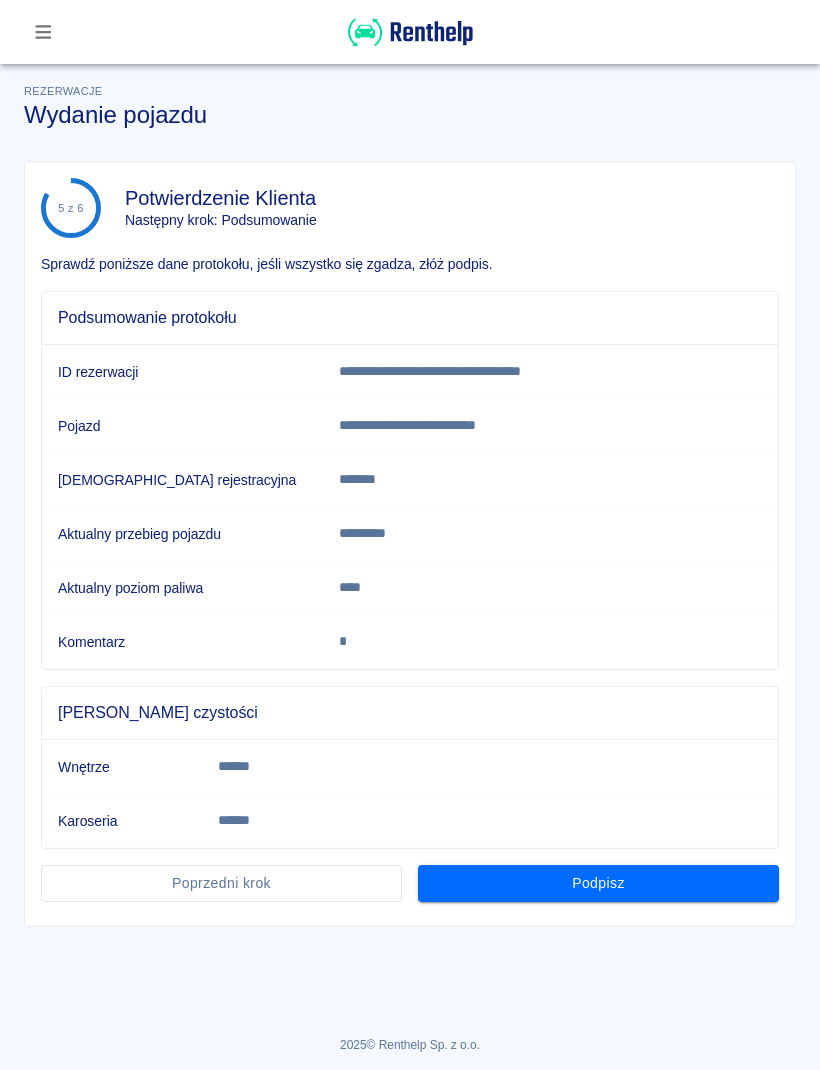 click on "Podpisz" at bounding box center (598, 883) 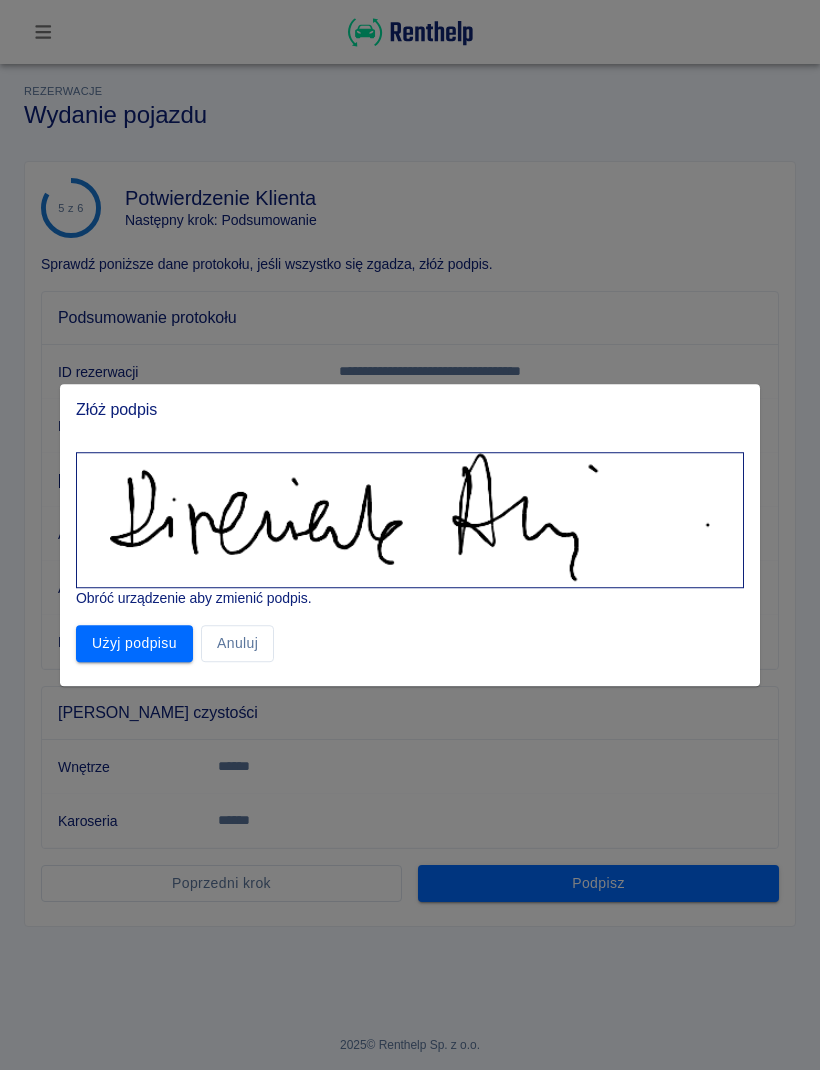 click on "Użyj podpisu" at bounding box center (134, 643) 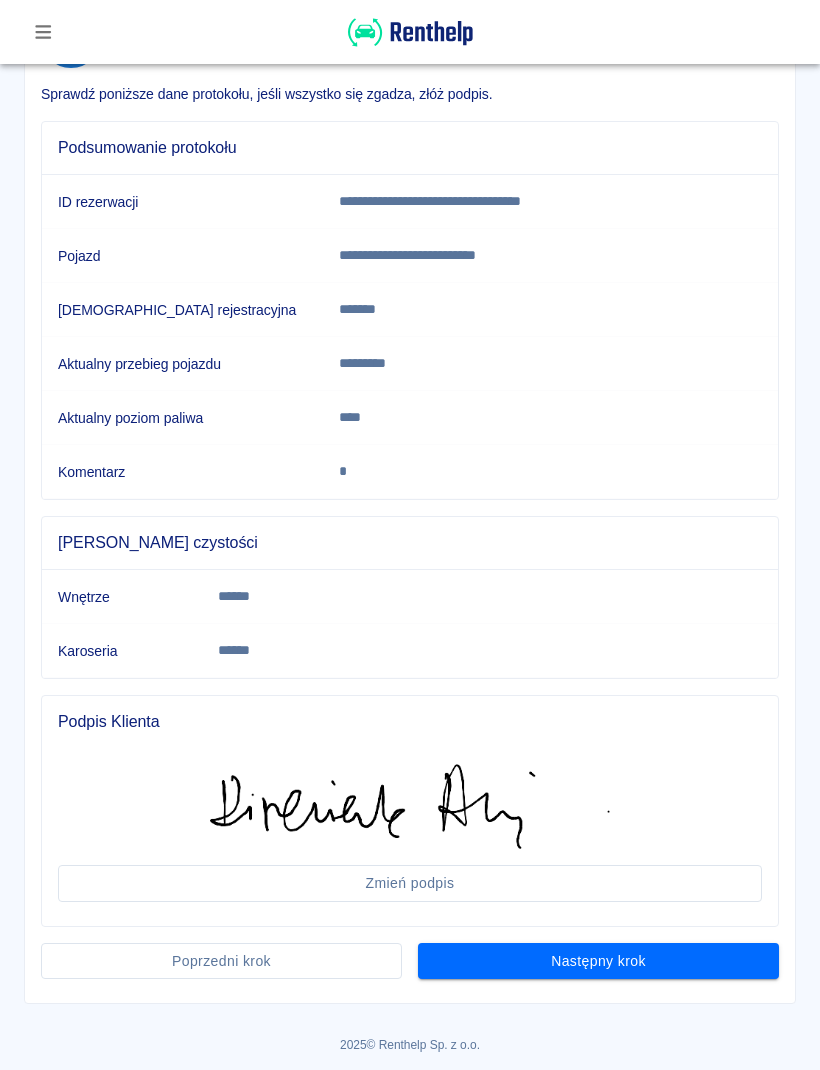 scroll, scrollTop: 169, scrollLeft: 0, axis: vertical 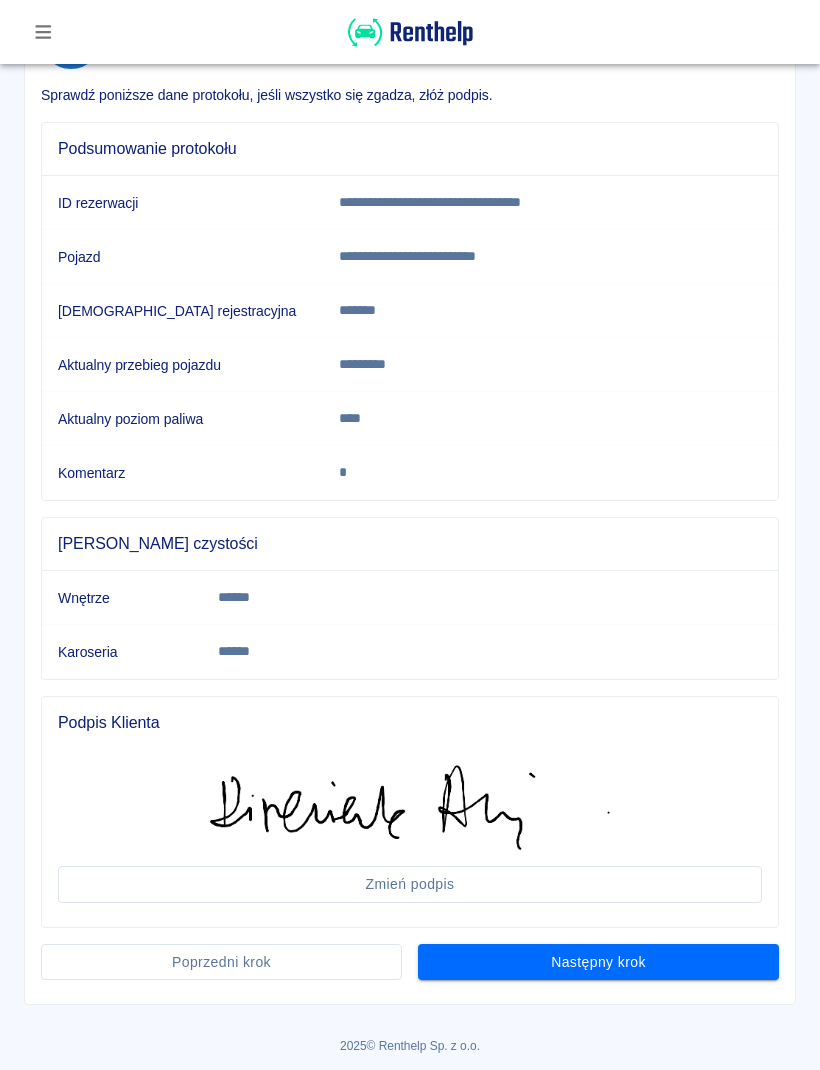 click on "Następny krok" at bounding box center (598, 962) 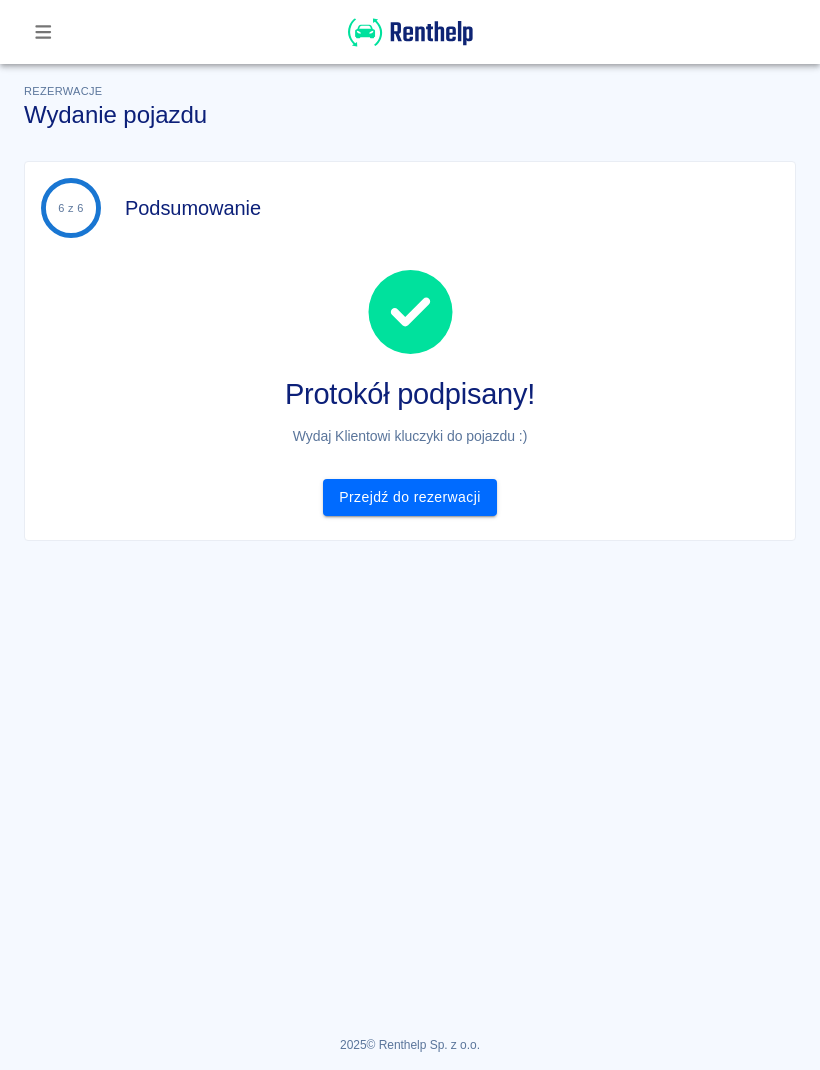 scroll, scrollTop: 0, scrollLeft: 0, axis: both 